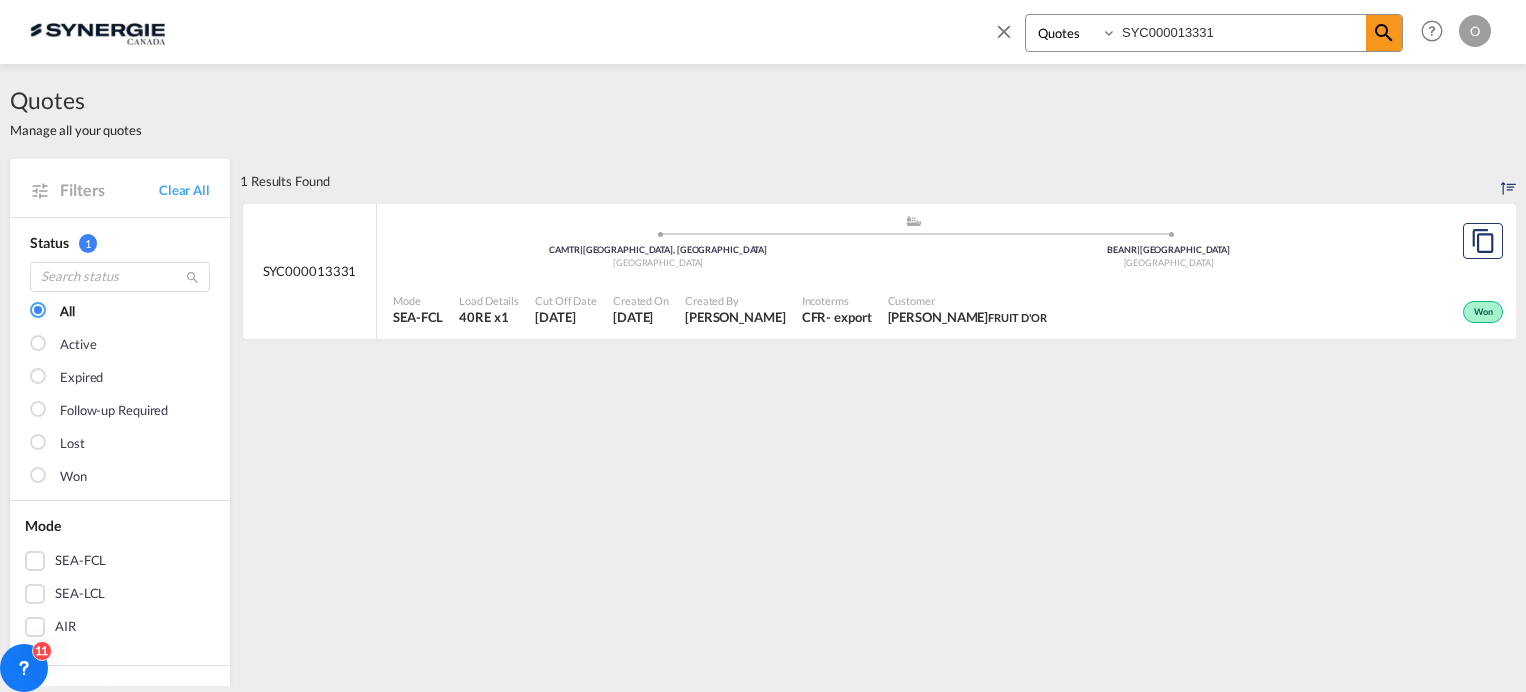 select on "Quotes" 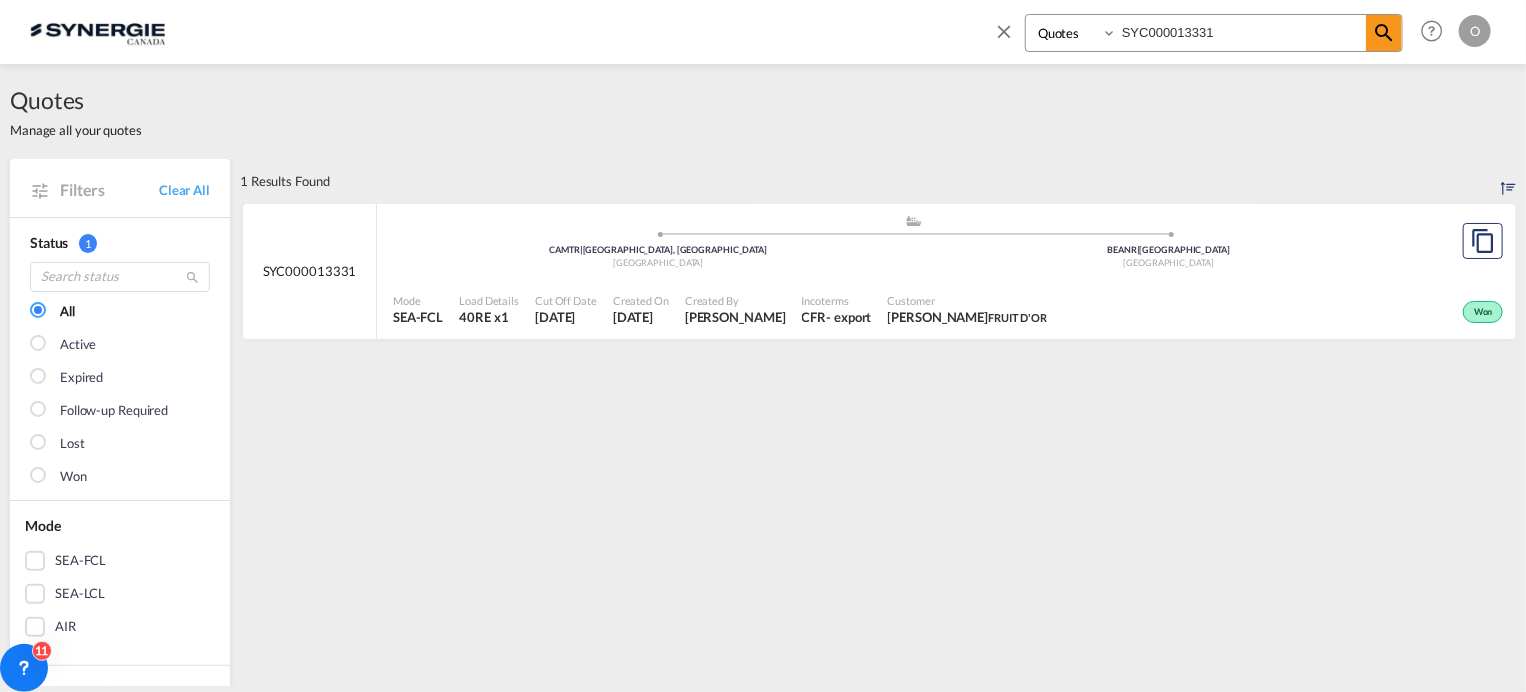 click on "Bookings Quotes Enquiries" at bounding box center (1073, 33) 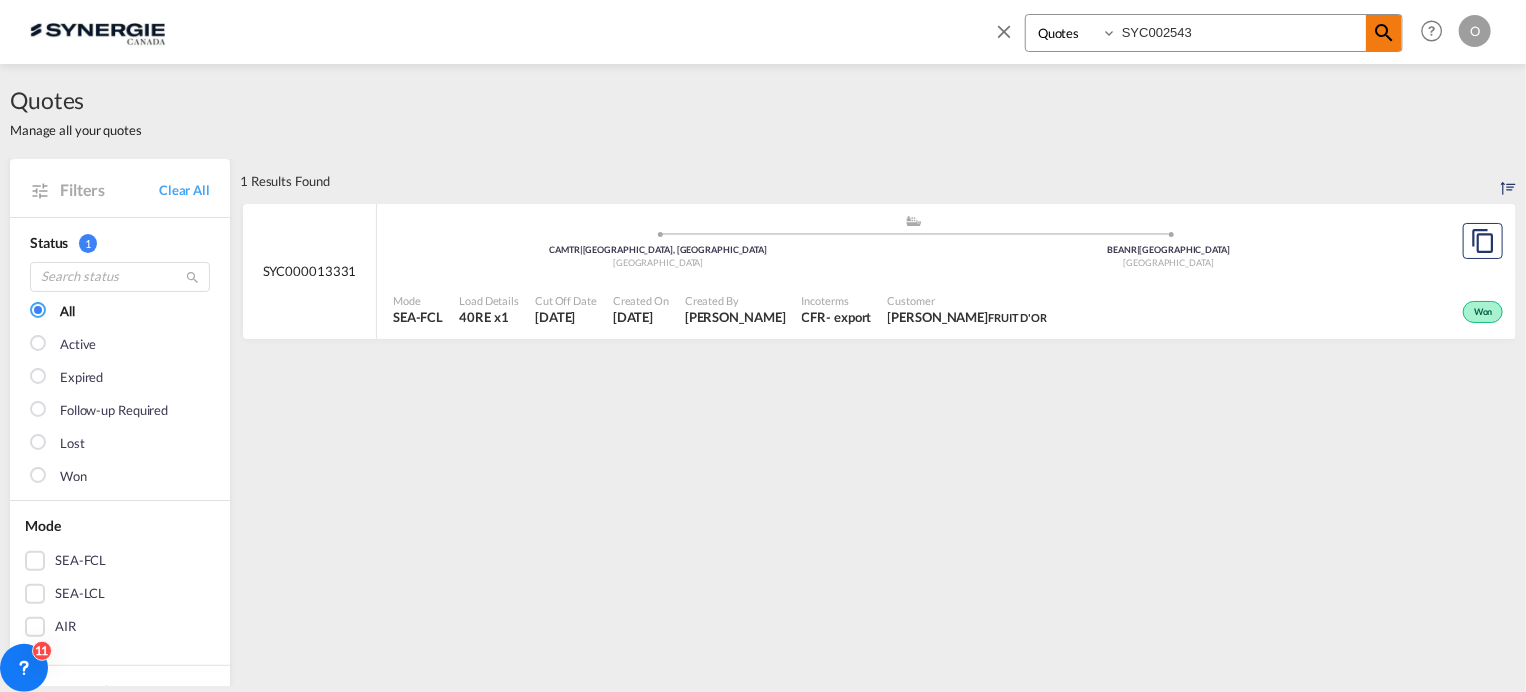 type on "SYC002543" 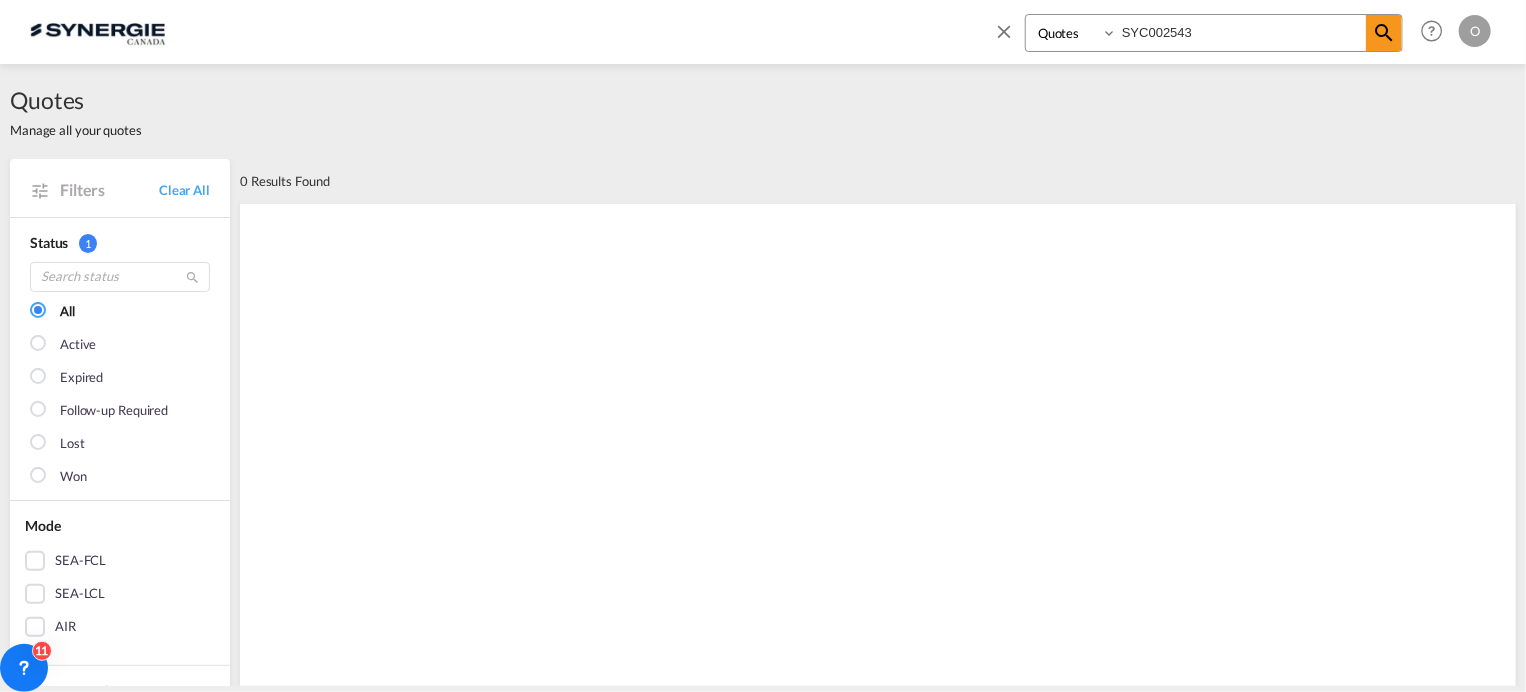 click on "Bookings Quotes Enquiries" at bounding box center [1073, 33] 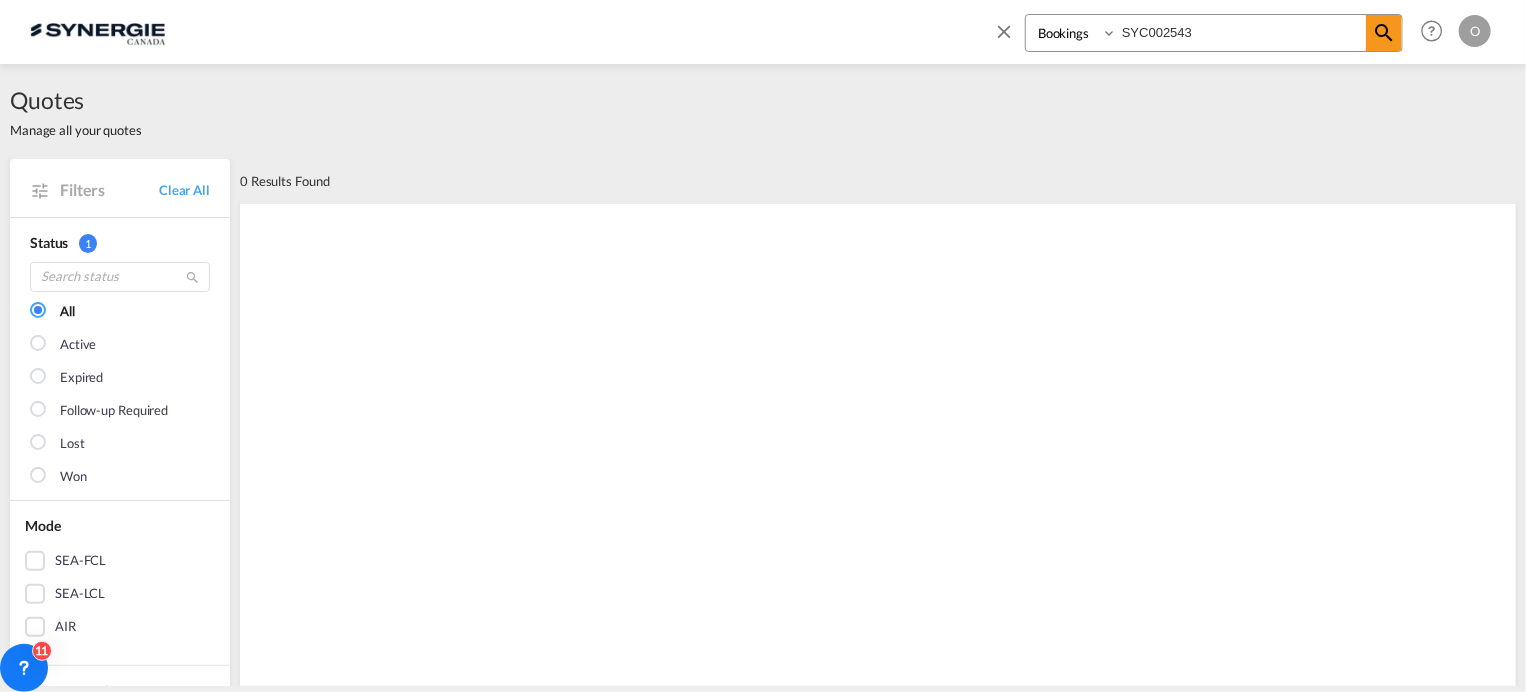 click on "Bookings Quotes Enquiries" at bounding box center (1073, 33) 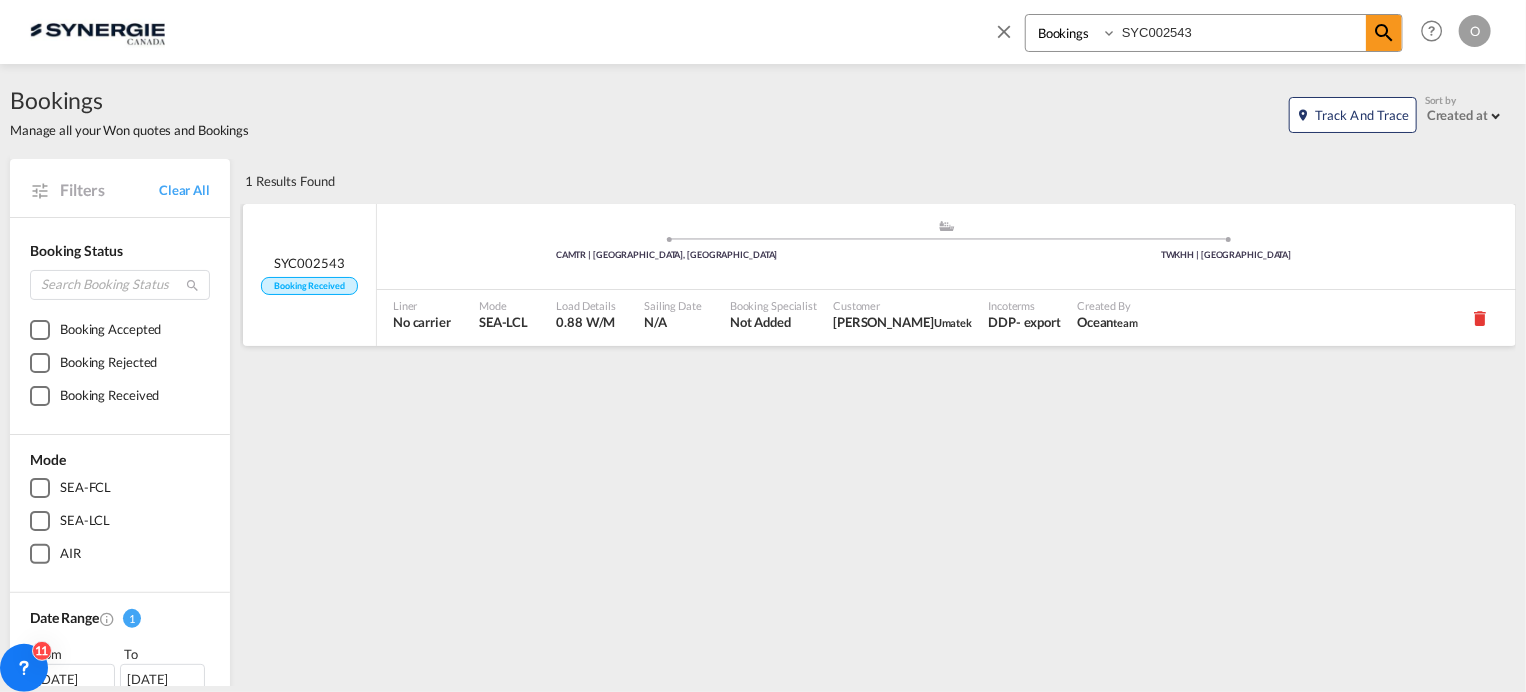 click on "Sailing Date
N/A" at bounding box center (679, 318) 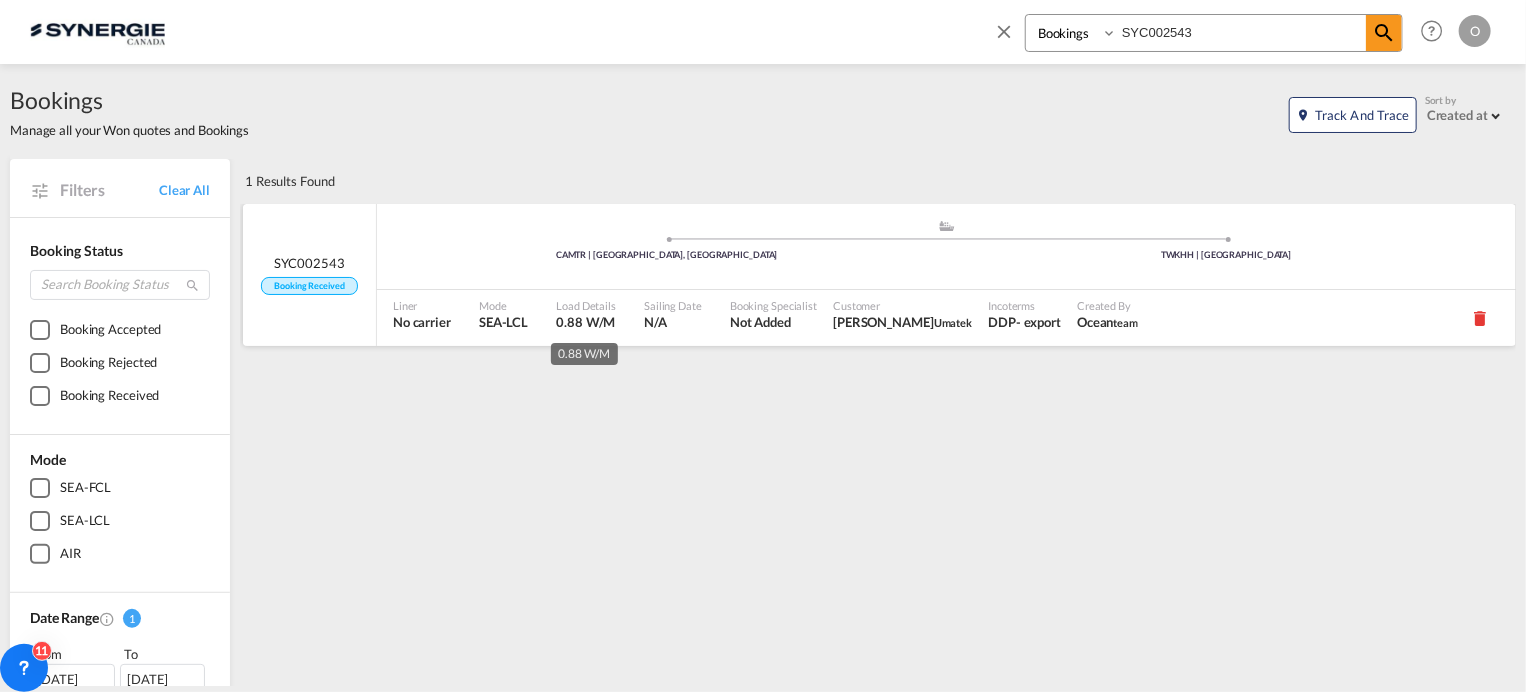 click on "0.88 W/M" at bounding box center (585, 322) 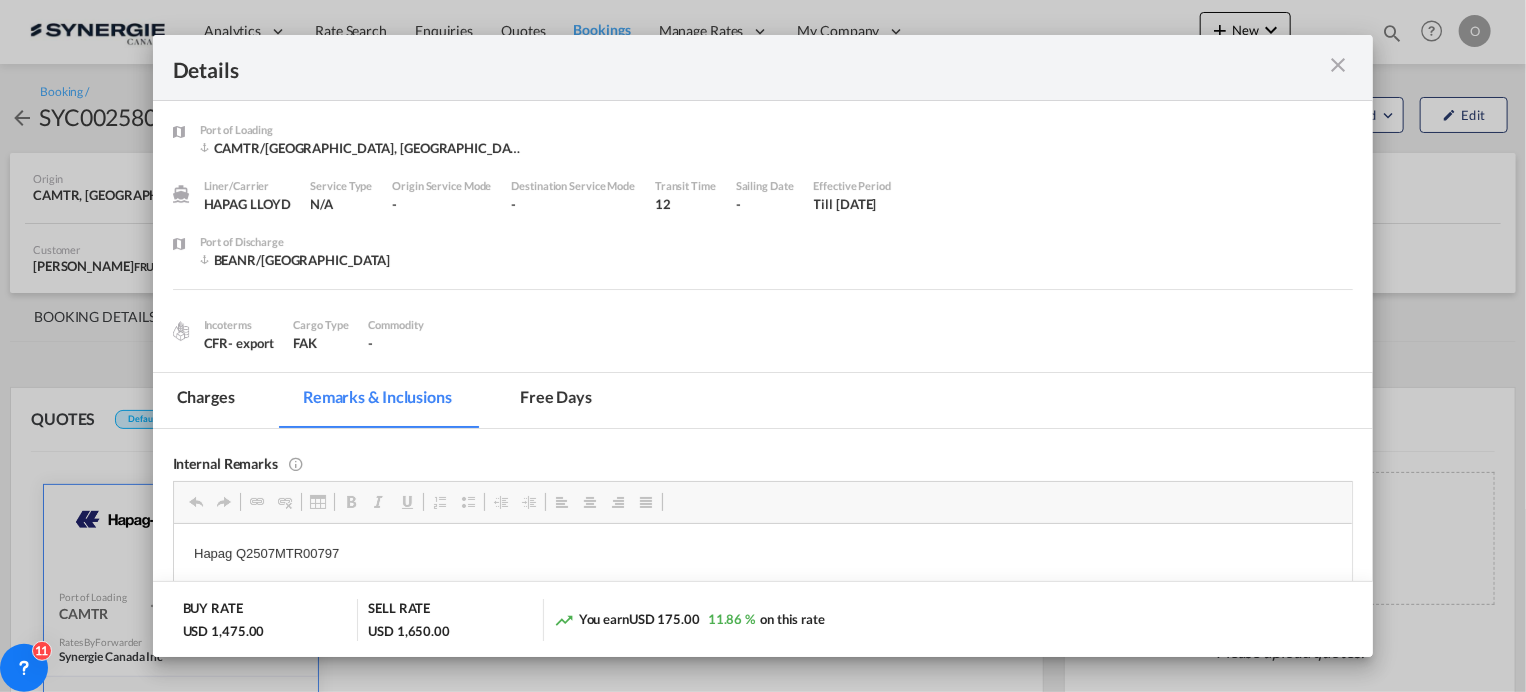 scroll, scrollTop: 0, scrollLeft: 0, axis: both 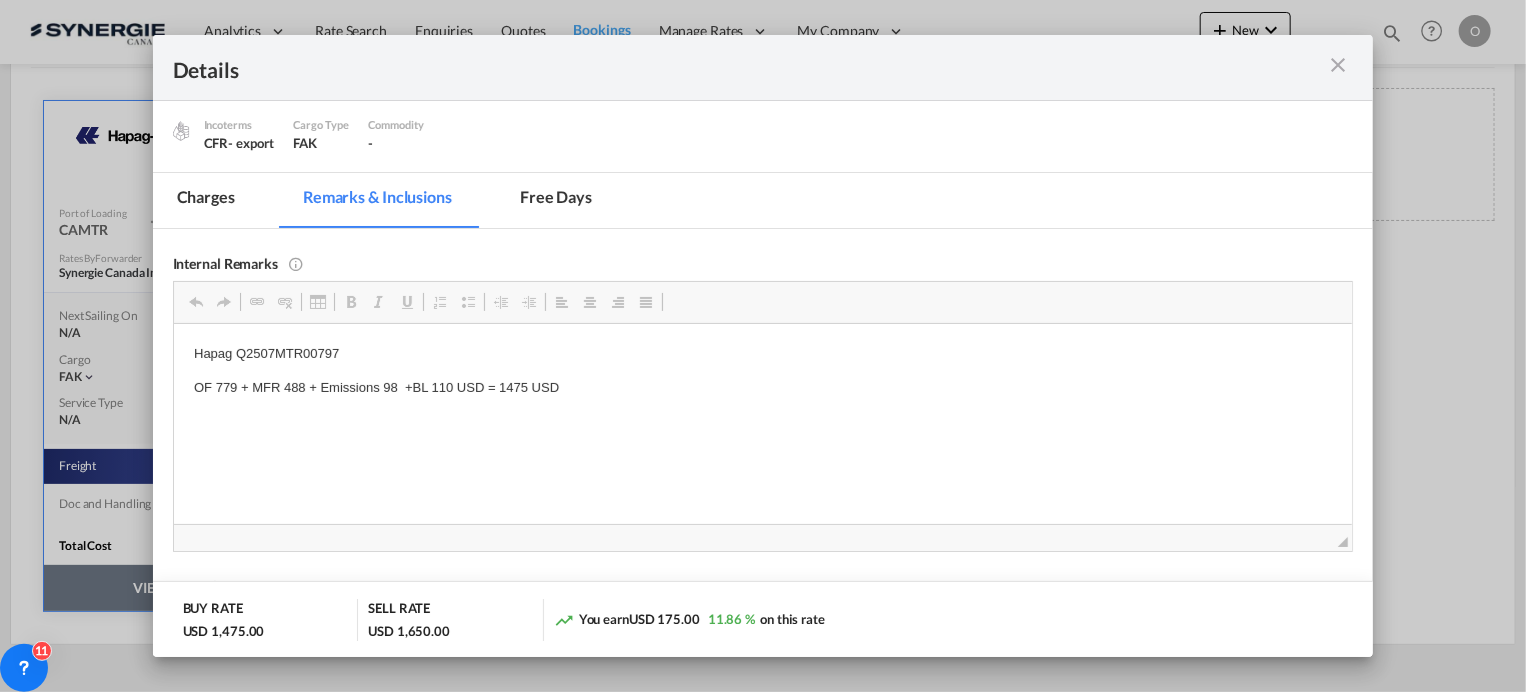 click at bounding box center (1294, 67) 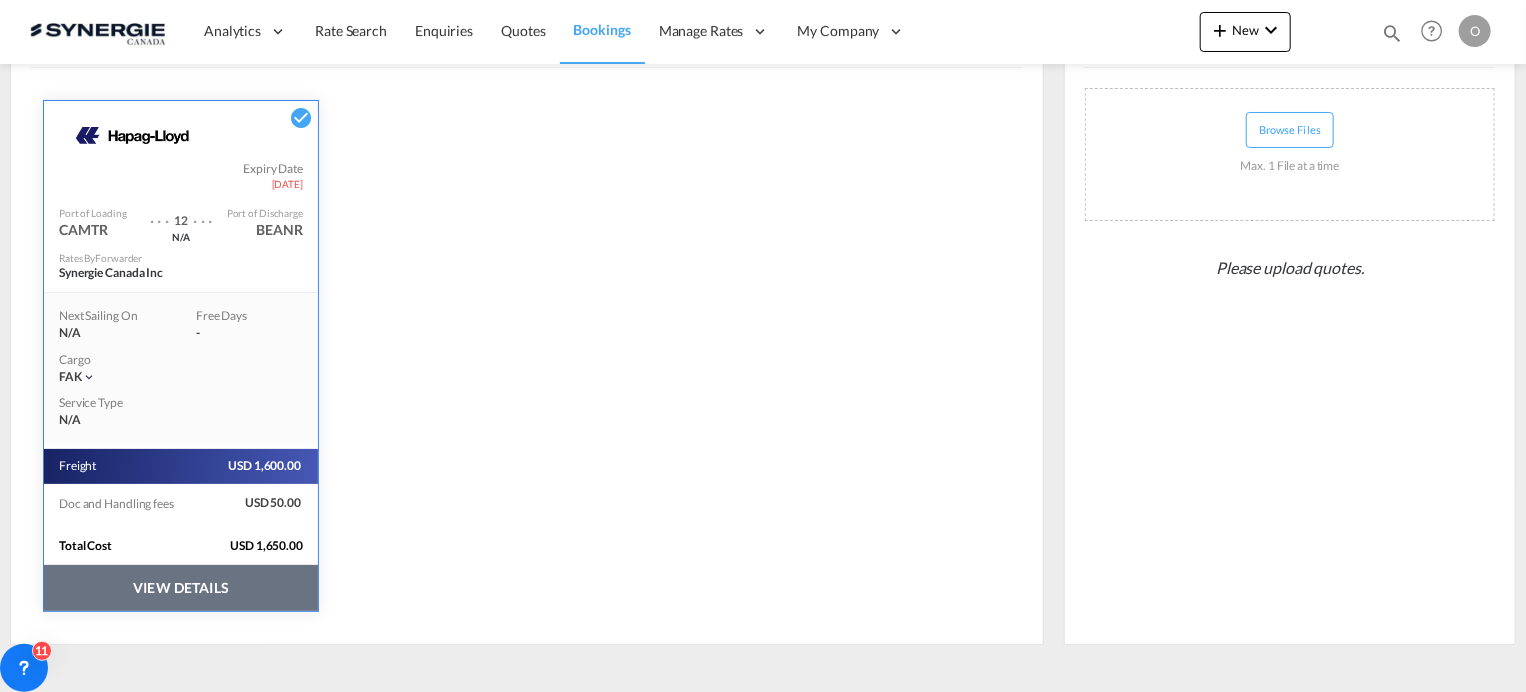scroll, scrollTop: 92, scrollLeft: 0, axis: vertical 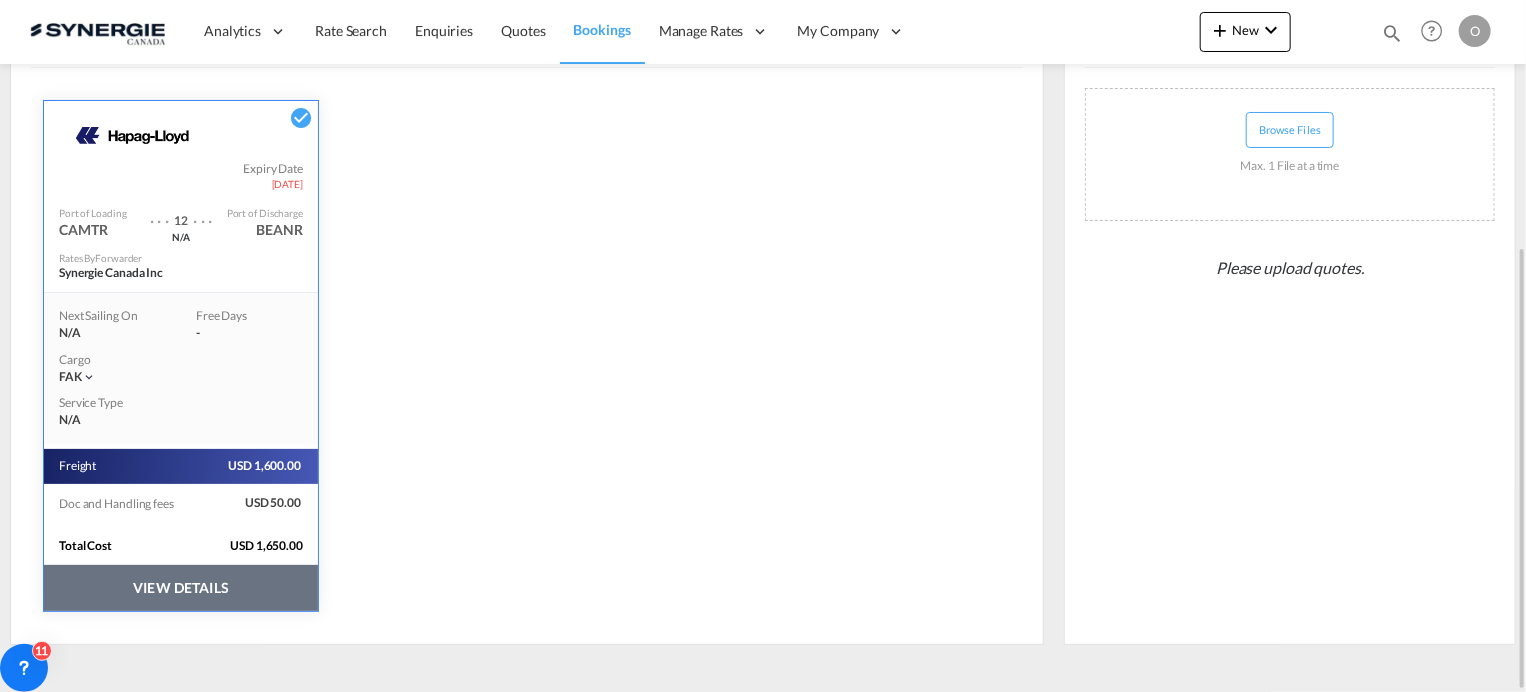 click at bounding box center (1392, 33) 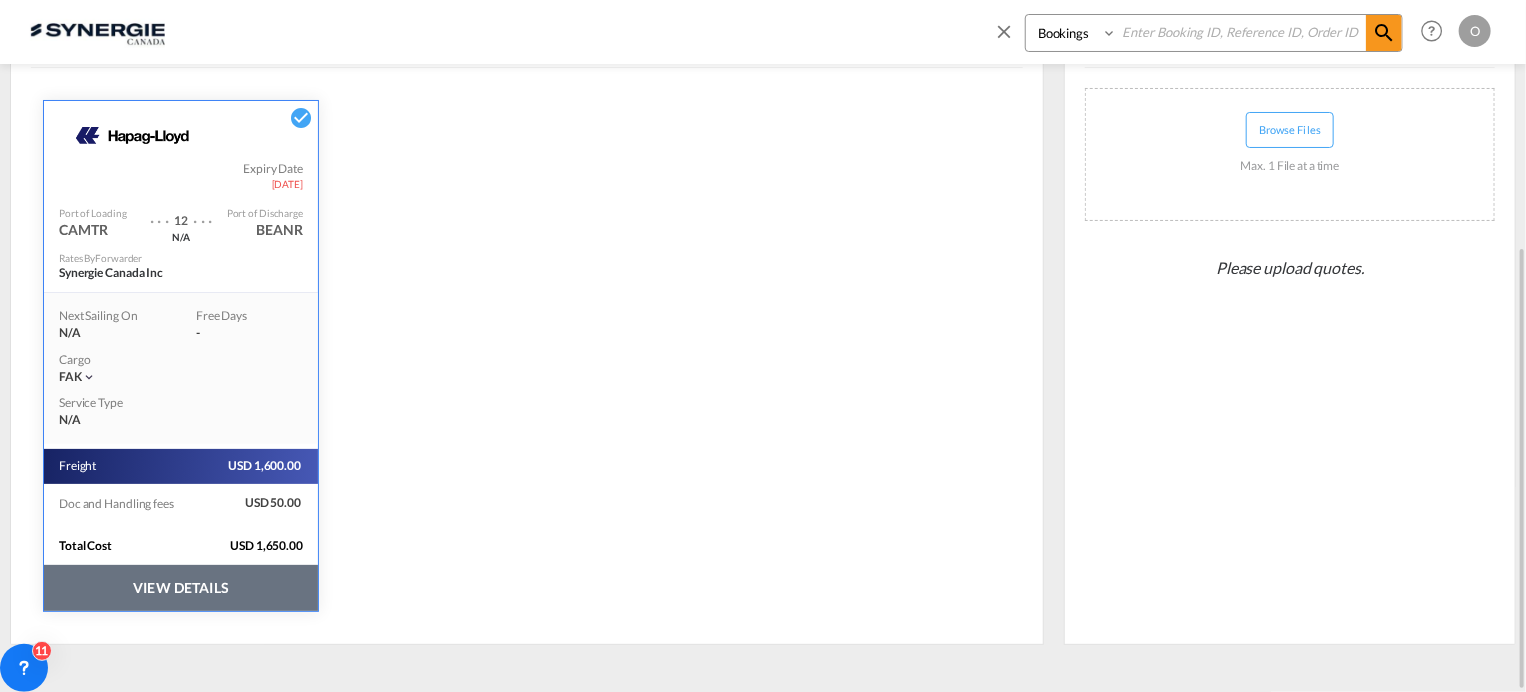 drag, startPoint x: 1212, startPoint y: 39, endPoint x: 1168, endPoint y: 25, distance: 46.173584 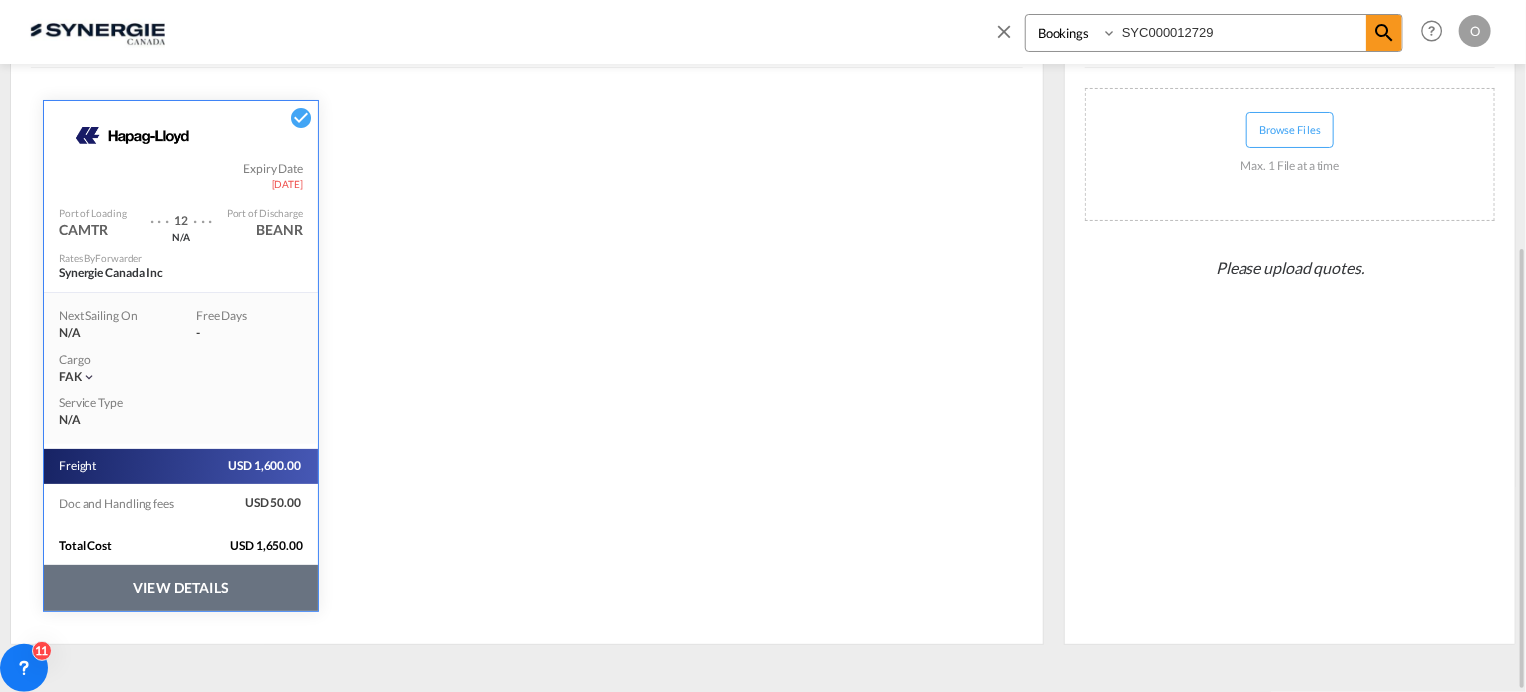 type on "SYC000012729" 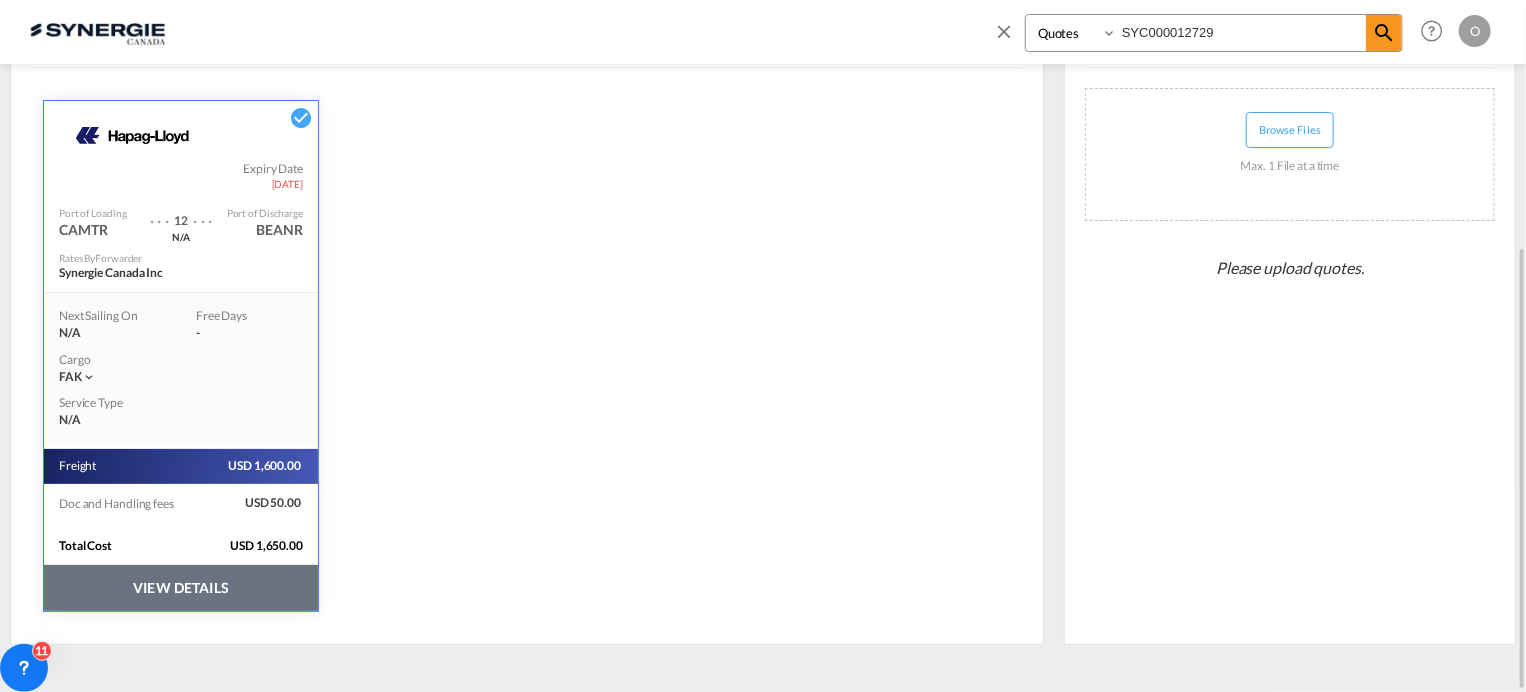 click on "Bookings Quotes Enquiries" at bounding box center (1073, 33) 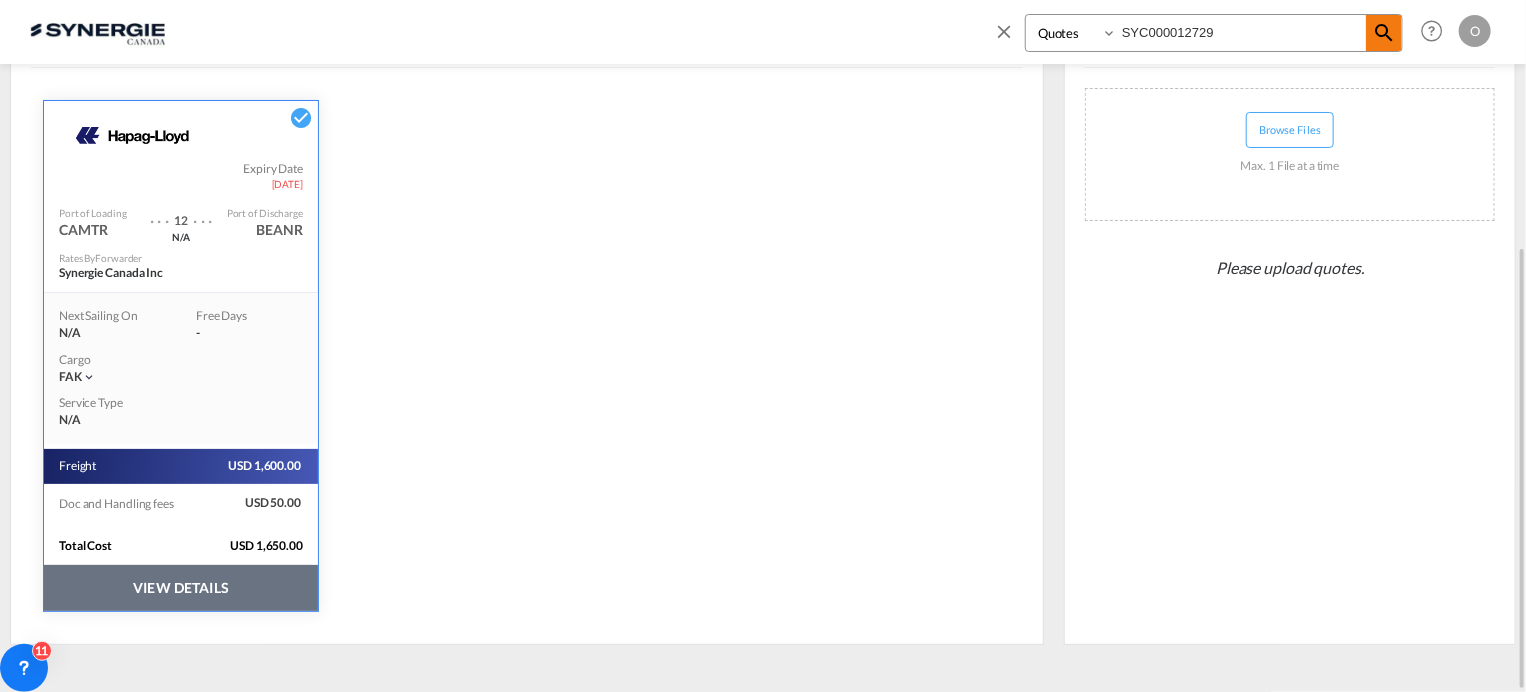 click at bounding box center (1384, 33) 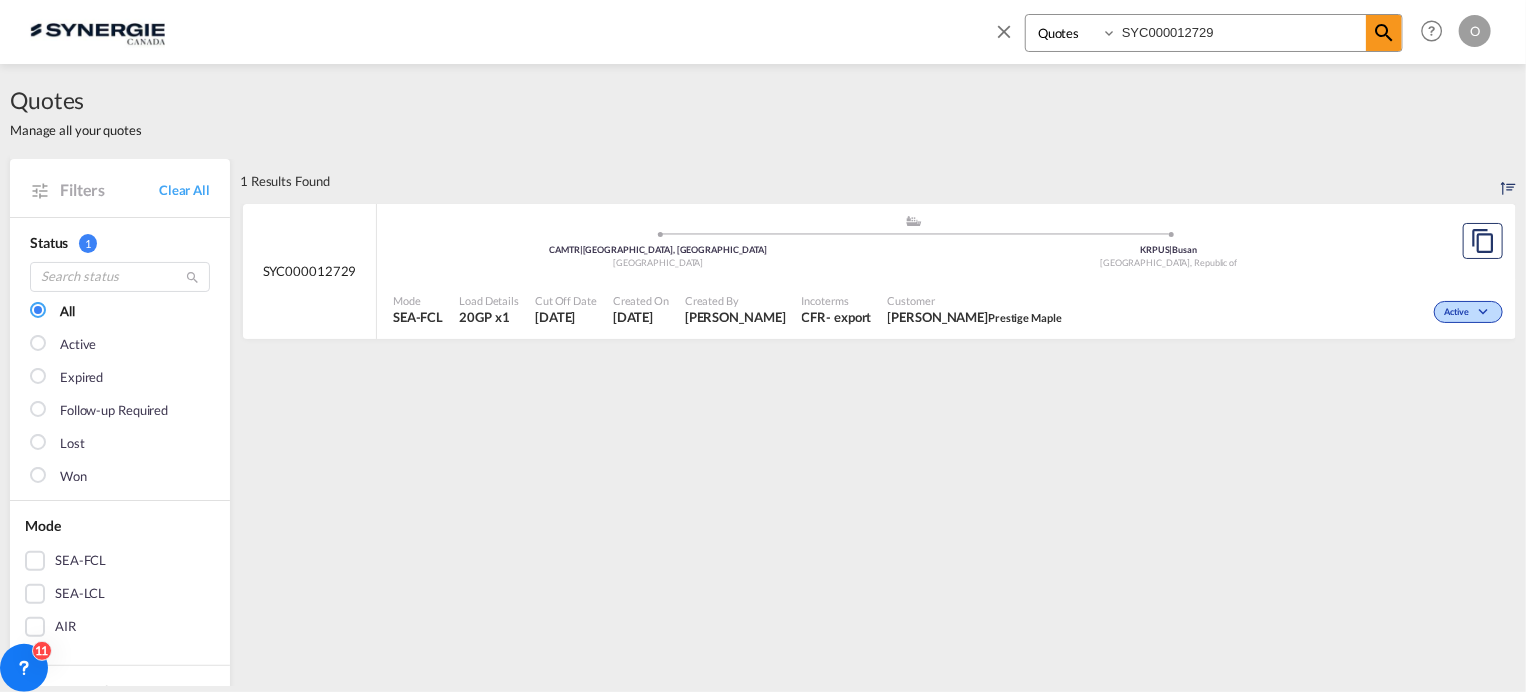 click on "Created On" at bounding box center (641, 300) 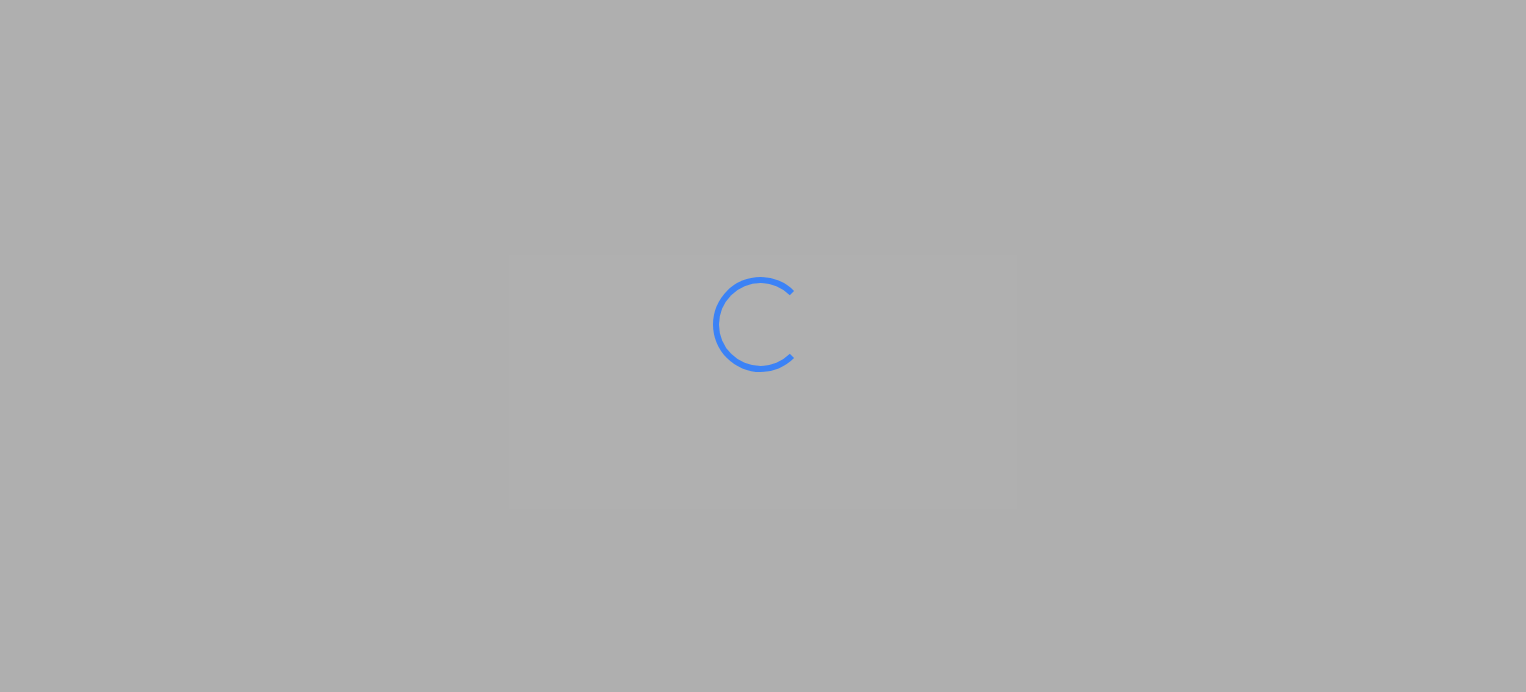 scroll, scrollTop: 0, scrollLeft: 0, axis: both 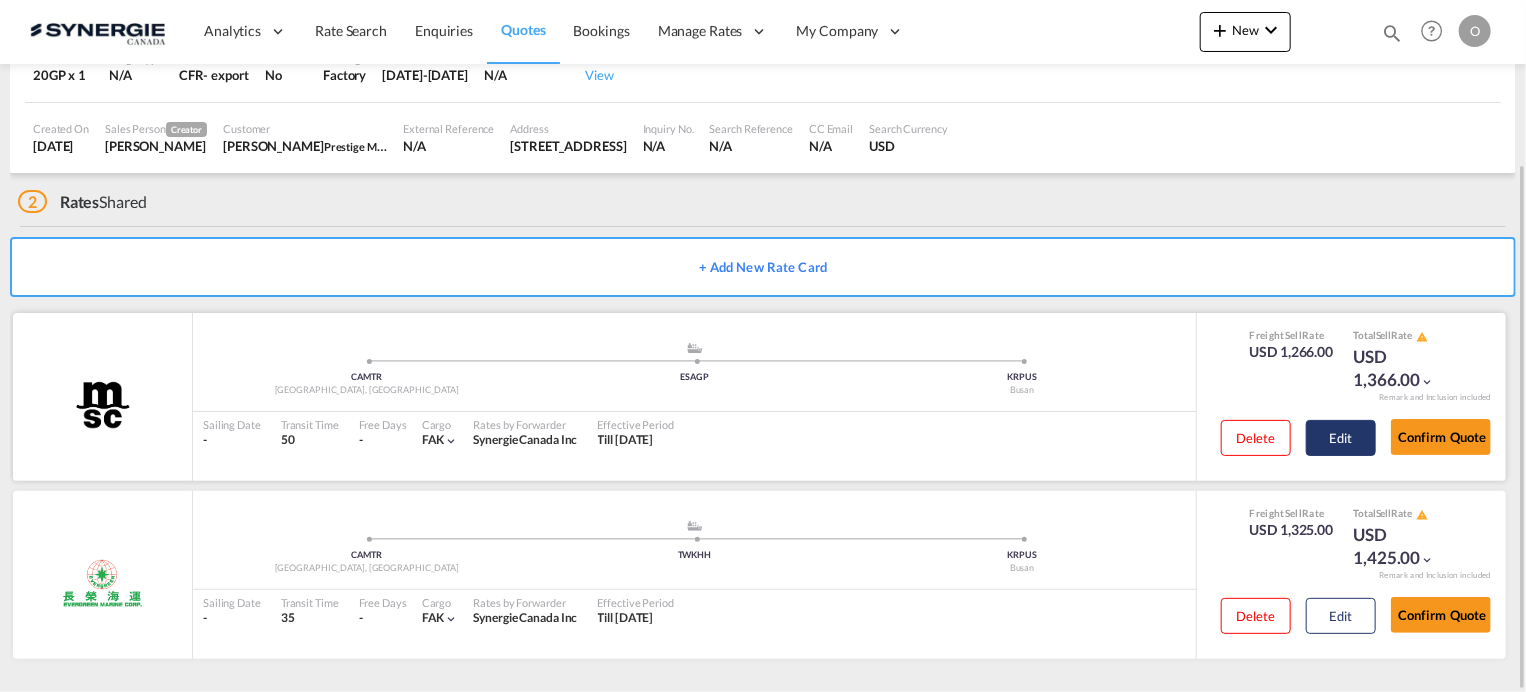 click on "Edit" at bounding box center [1341, 438] 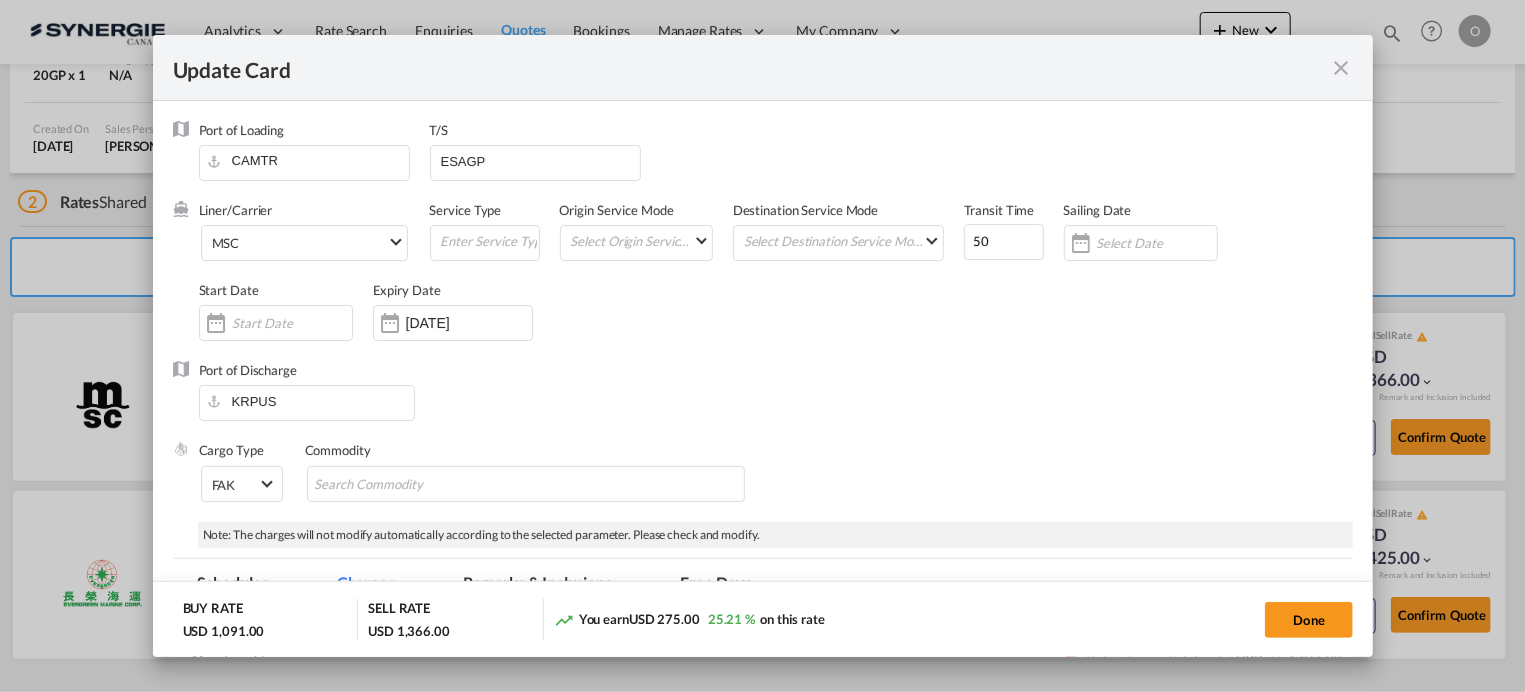 select on "per container" 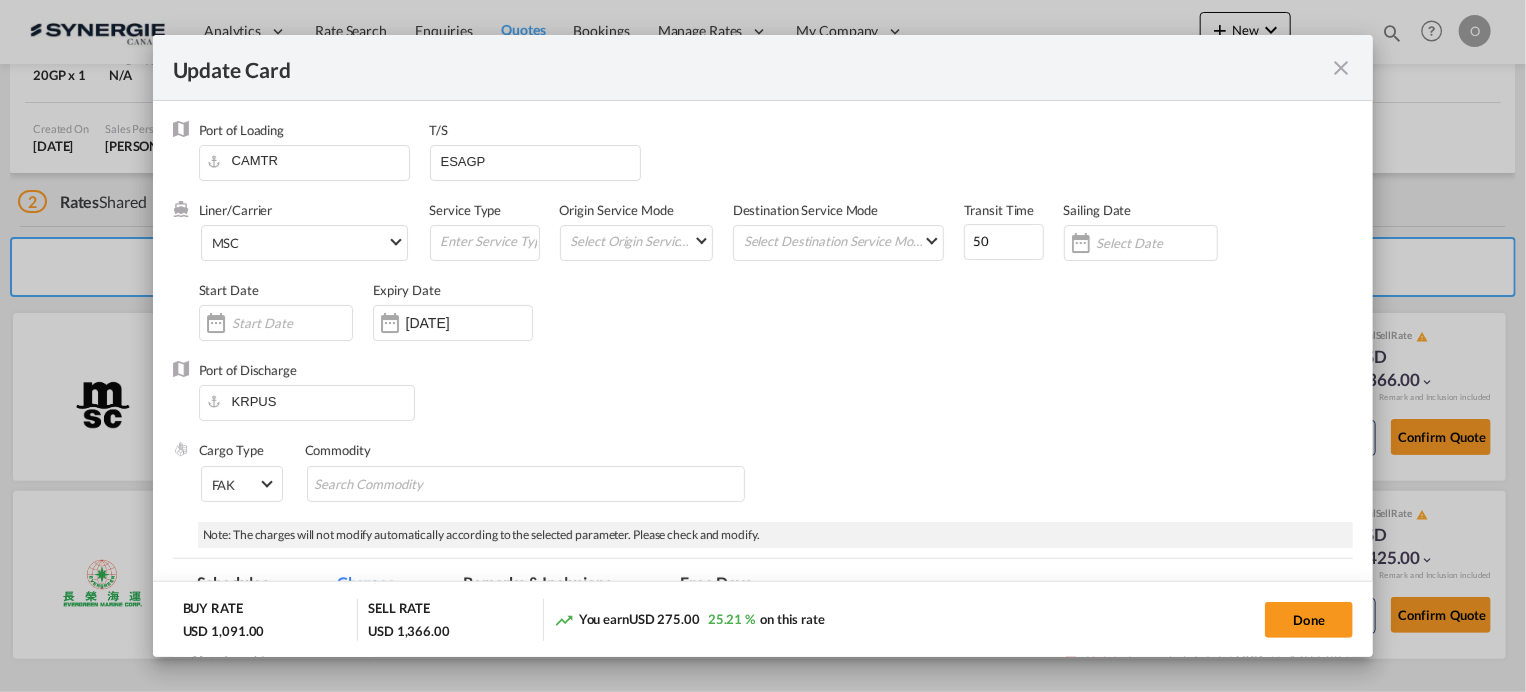 select on "per B/L" 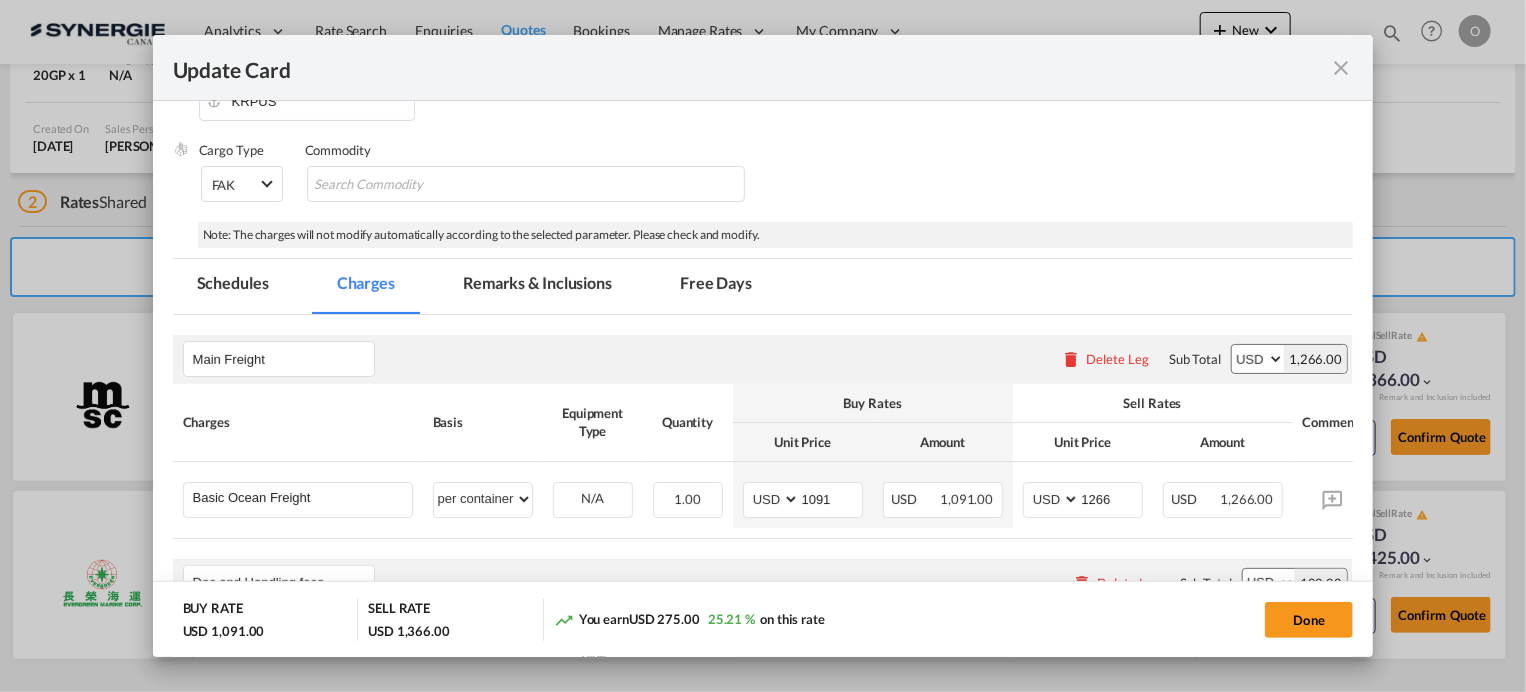 scroll, scrollTop: 500, scrollLeft: 0, axis: vertical 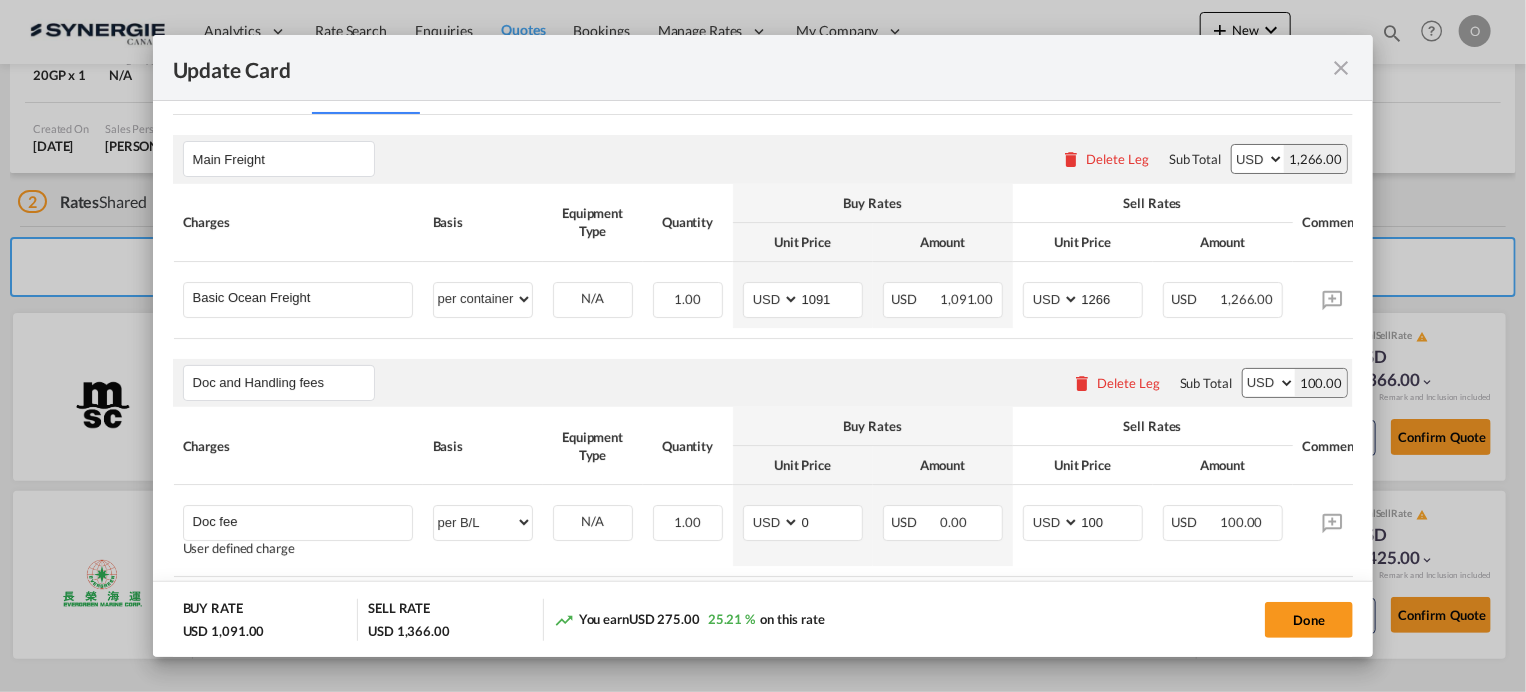 click at bounding box center [1341, 68] 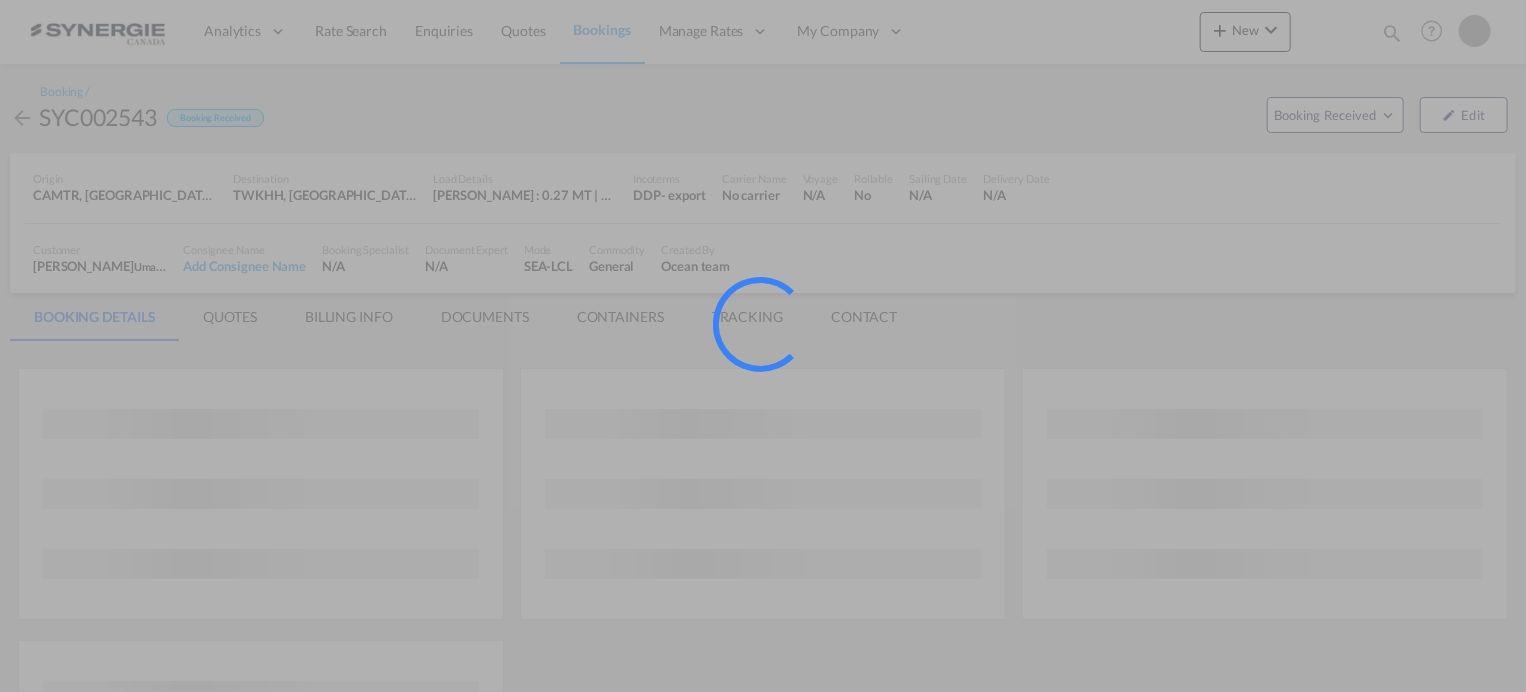 scroll, scrollTop: 0, scrollLeft: 0, axis: both 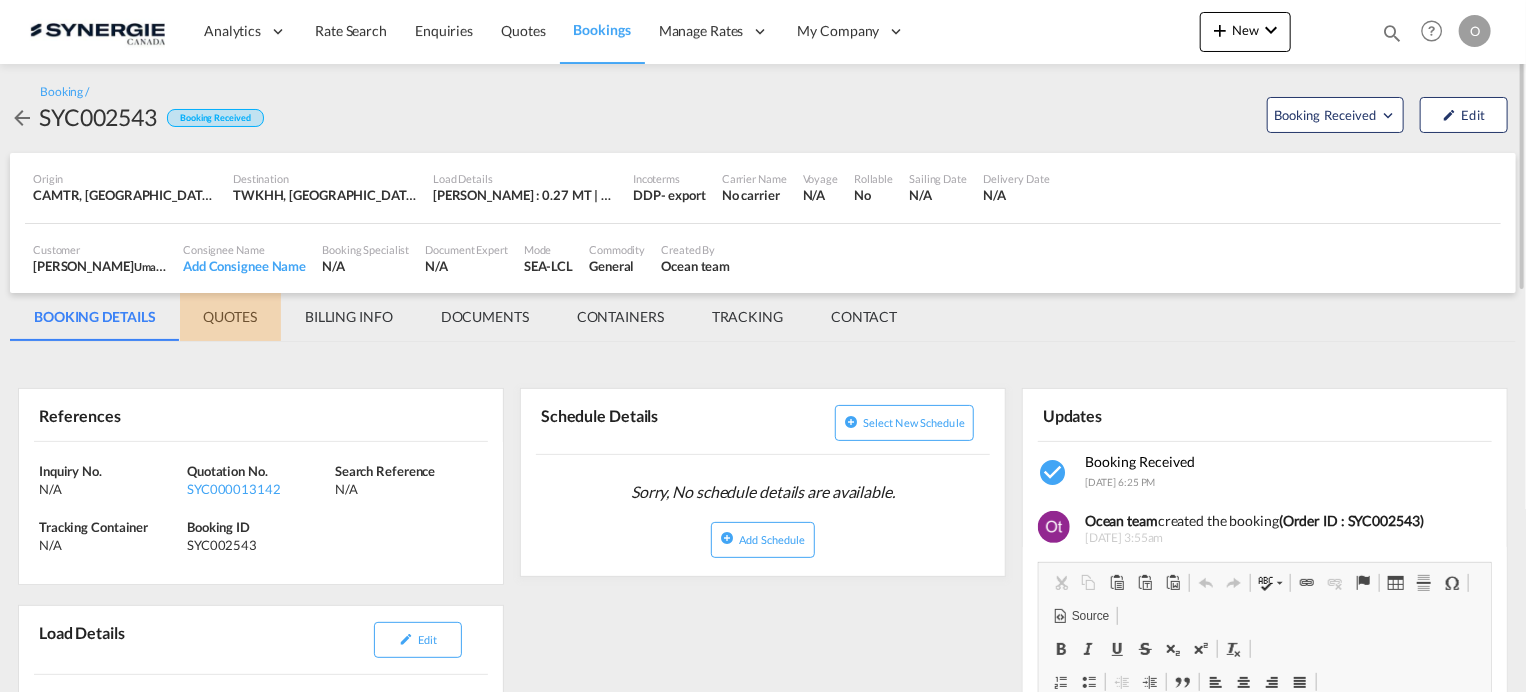 click on "QUOTES" at bounding box center (230, 317) 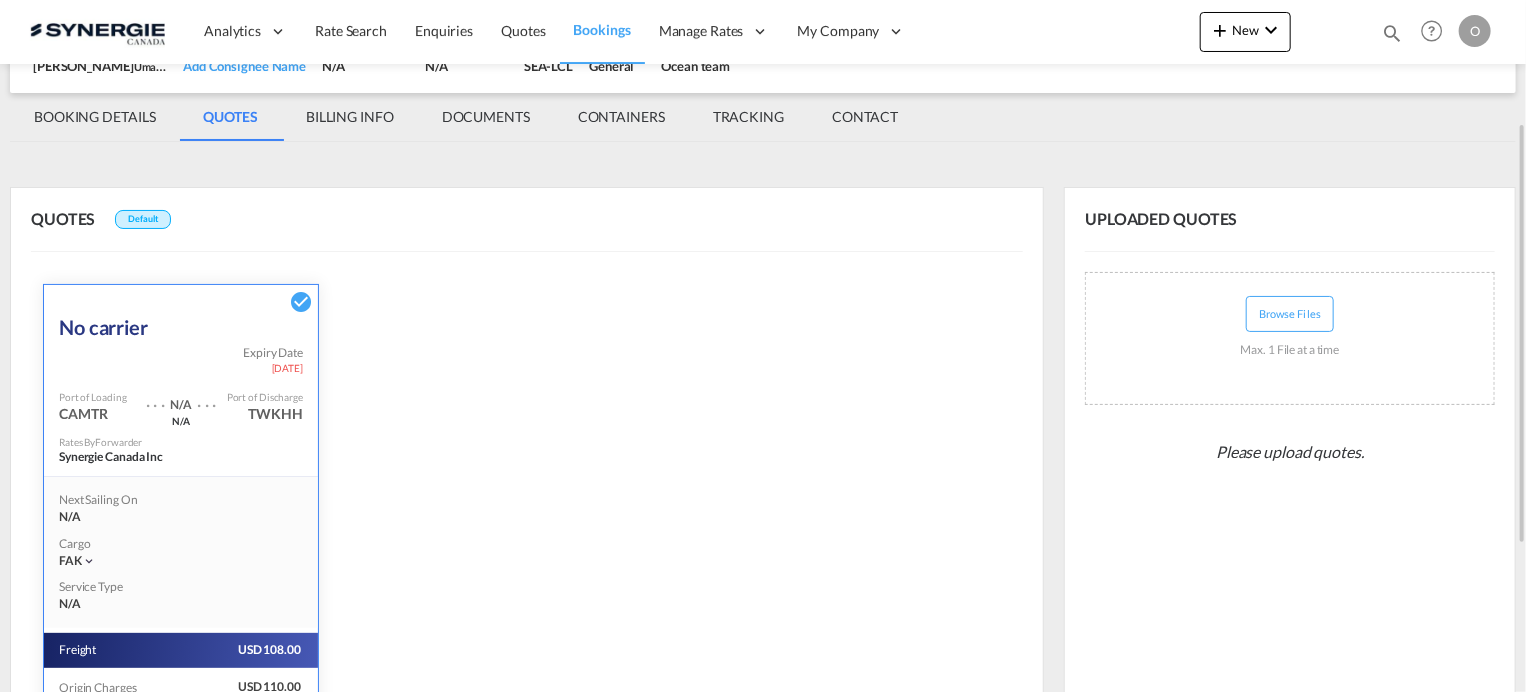 scroll, scrollTop: 440, scrollLeft: 0, axis: vertical 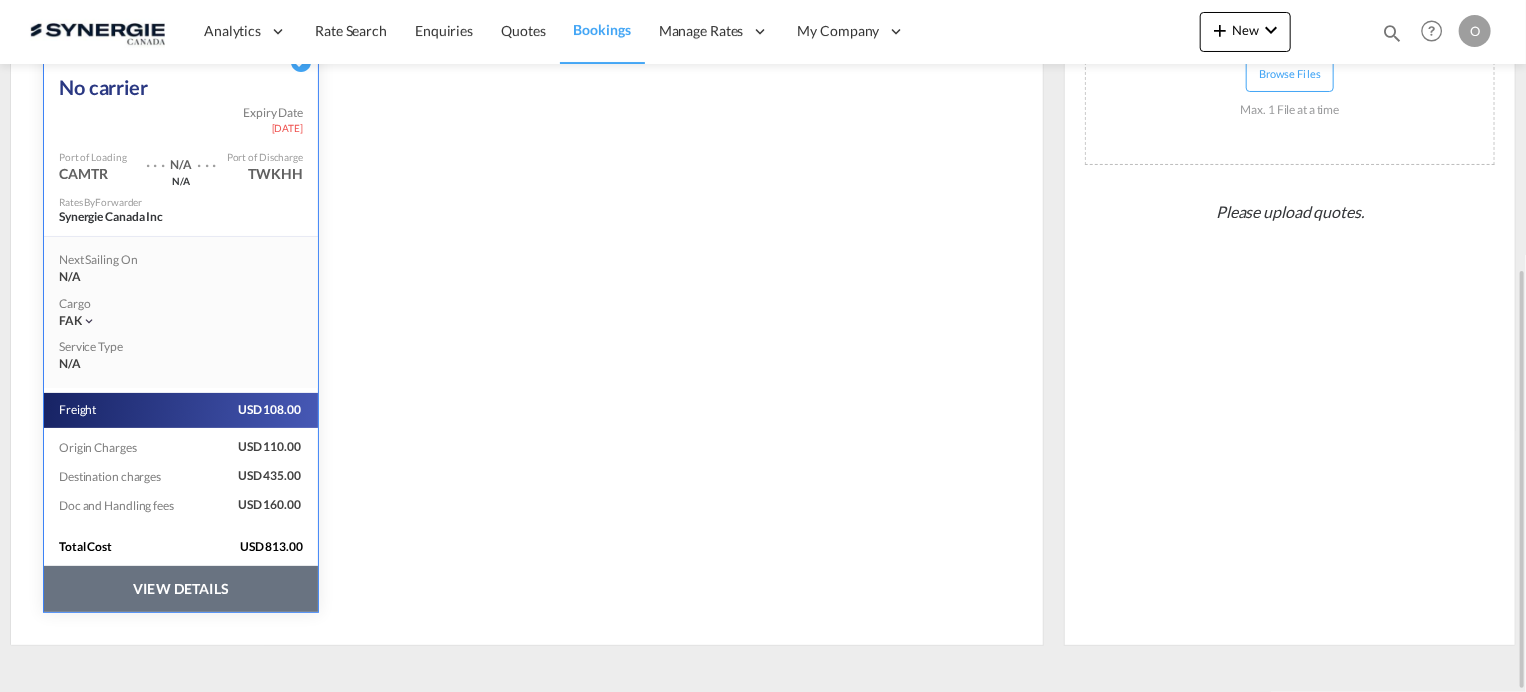 click on "VIEW DETAILS" at bounding box center (181, 589) 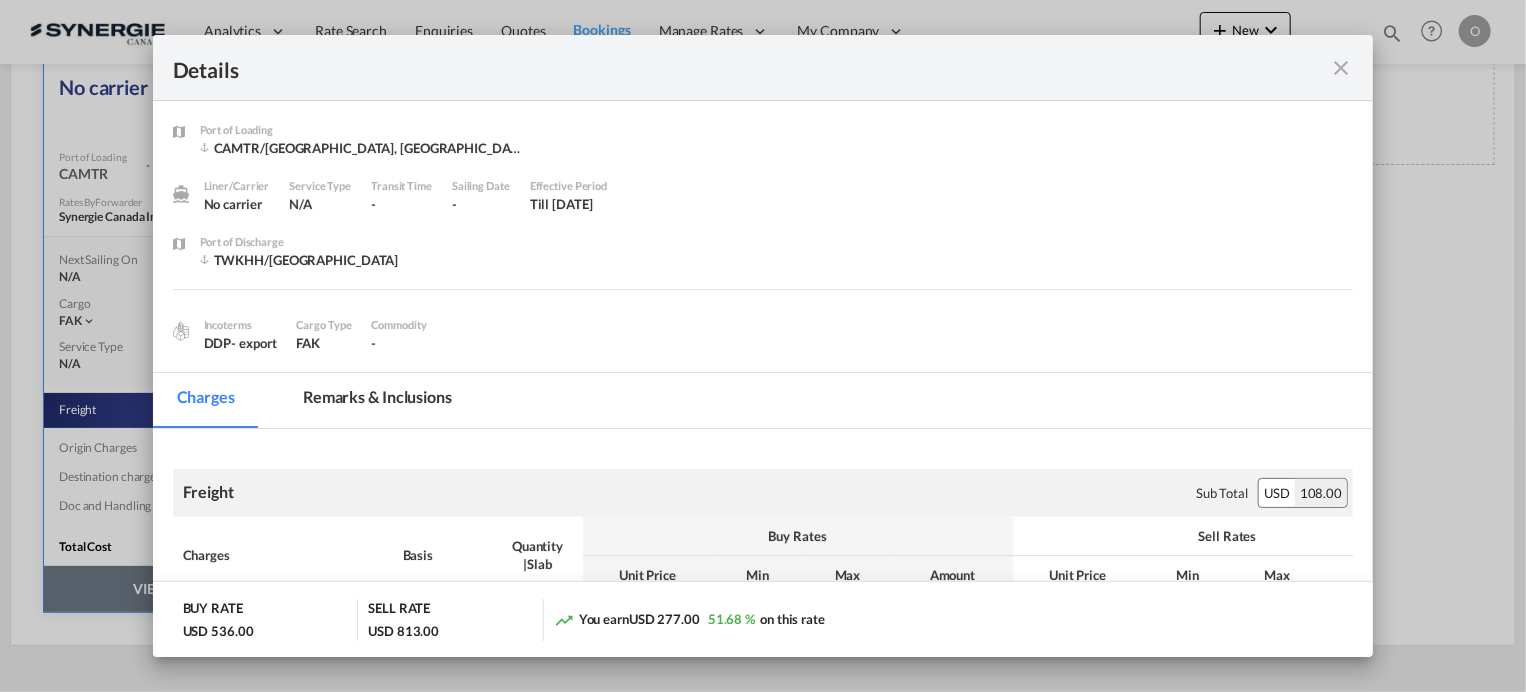 click on "Remarks & Inclusions" at bounding box center [377, 400] 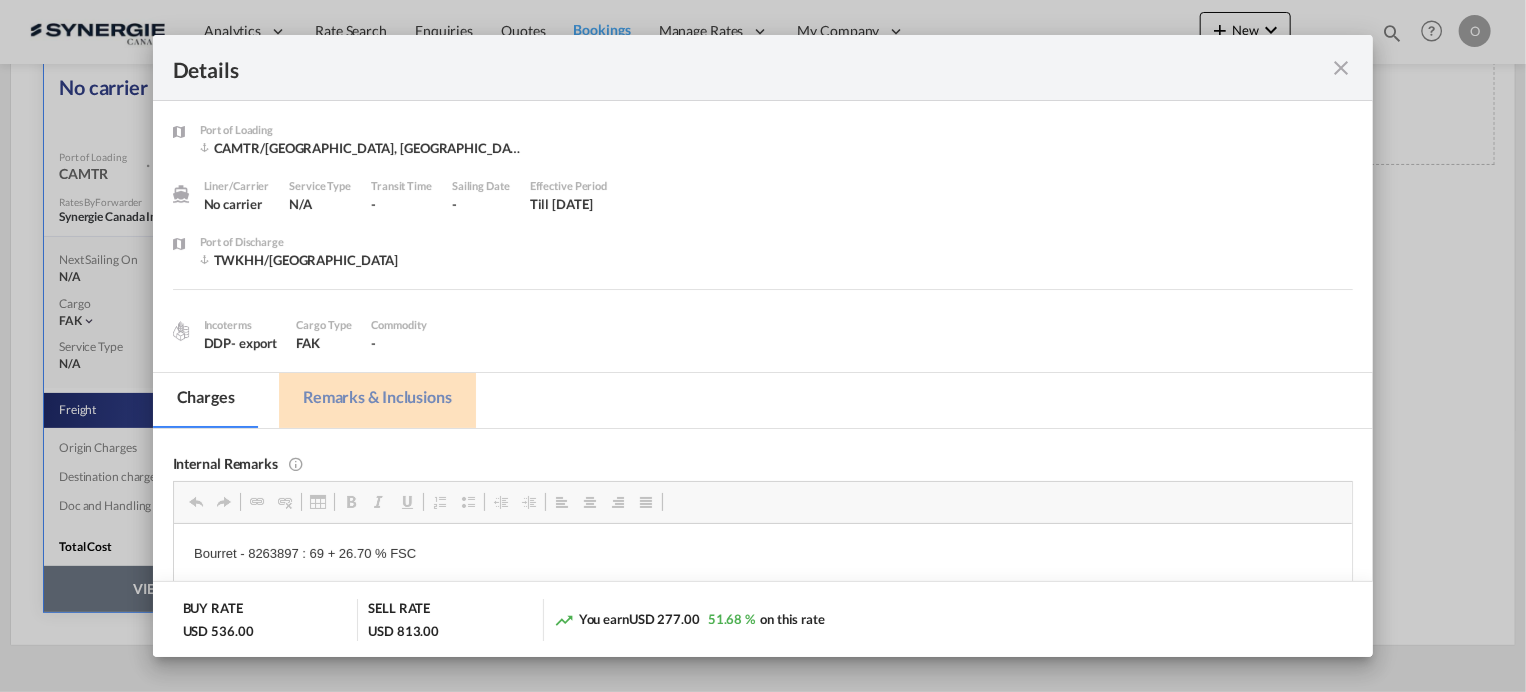 scroll, scrollTop: 0, scrollLeft: 0, axis: both 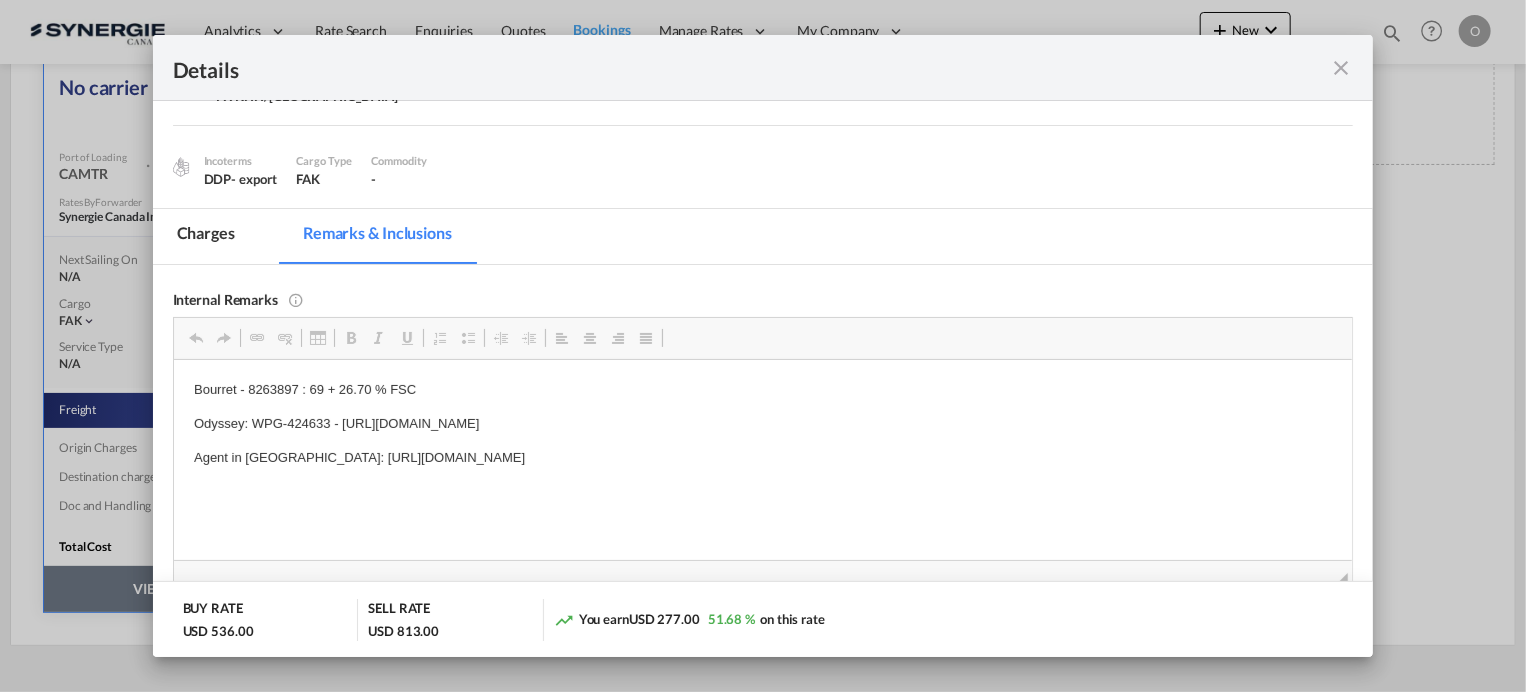click at bounding box center [1341, 68] 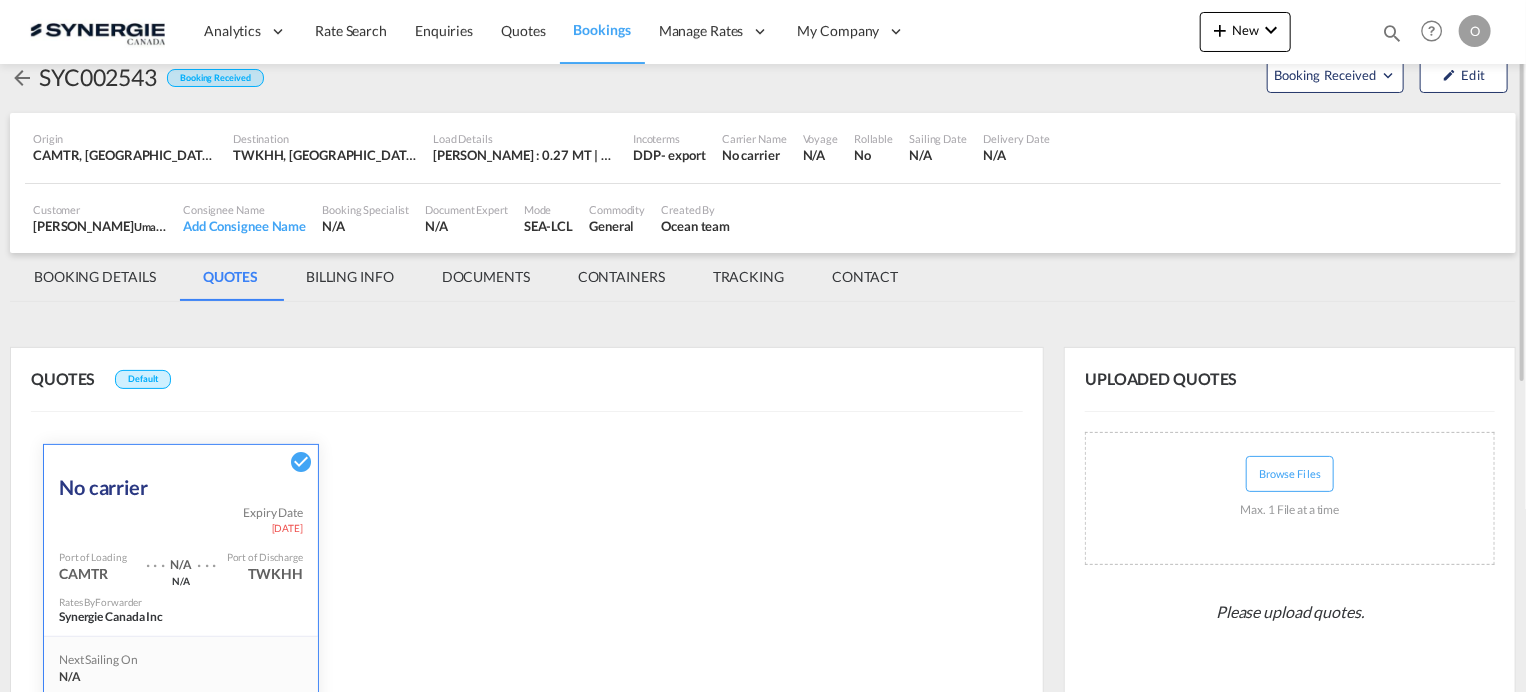 scroll, scrollTop: 0, scrollLeft: 0, axis: both 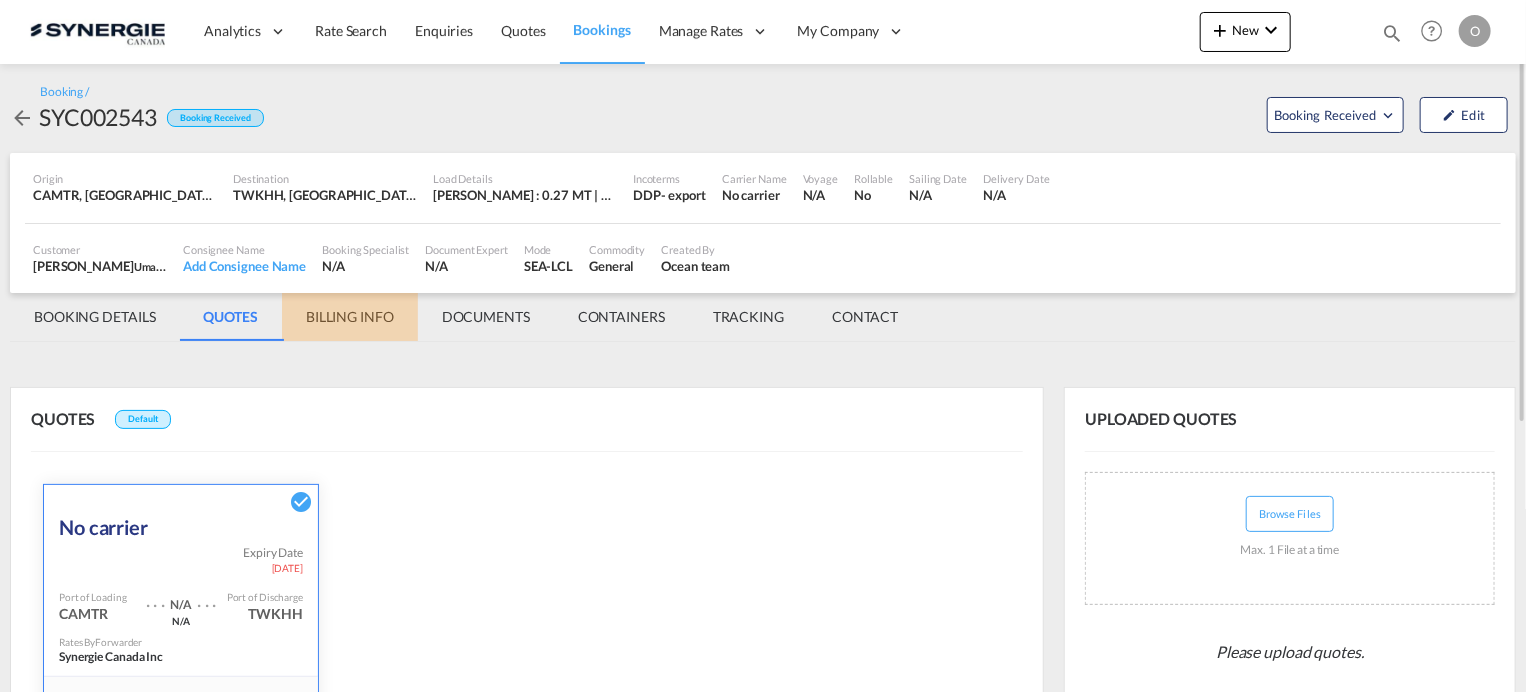 click on "BILLING INFO" at bounding box center [350, 317] 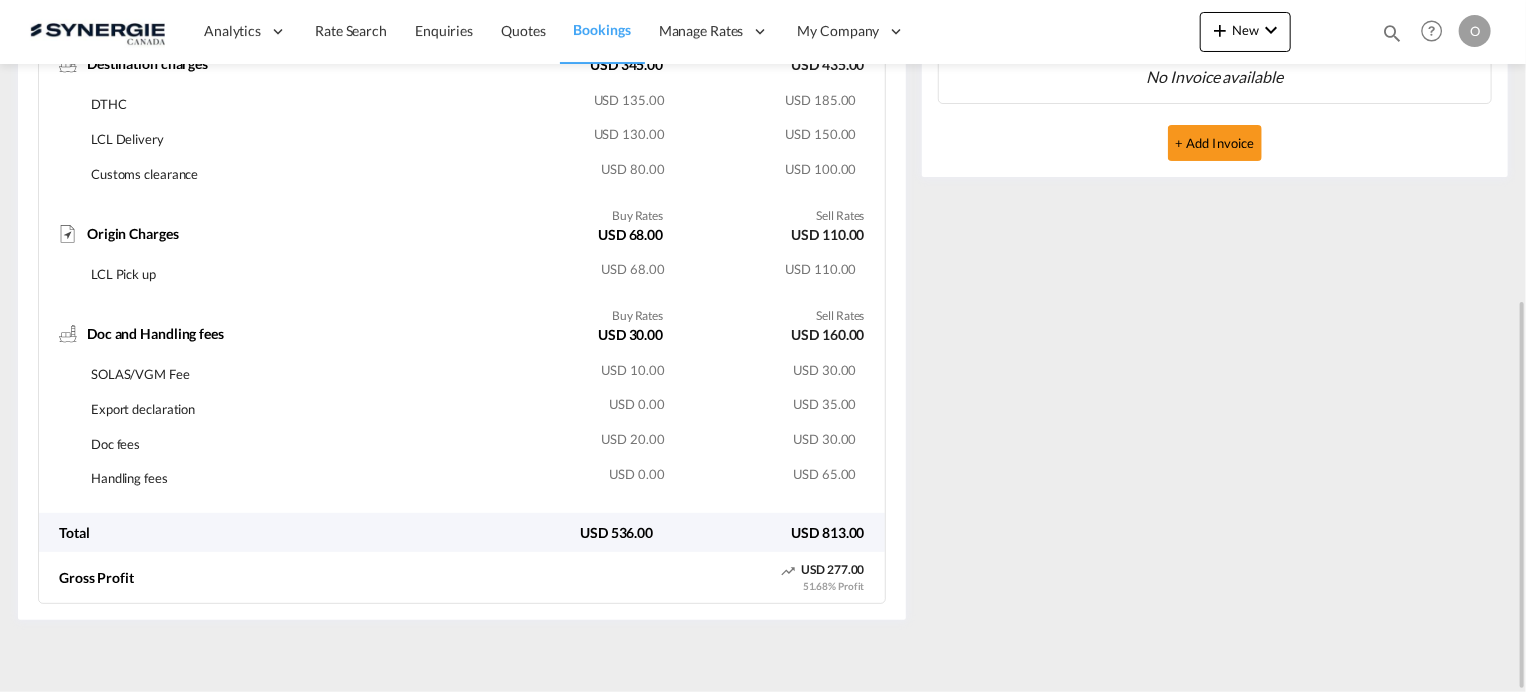 scroll, scrollTop: 332, scrollLeft: 0, axis: vertical 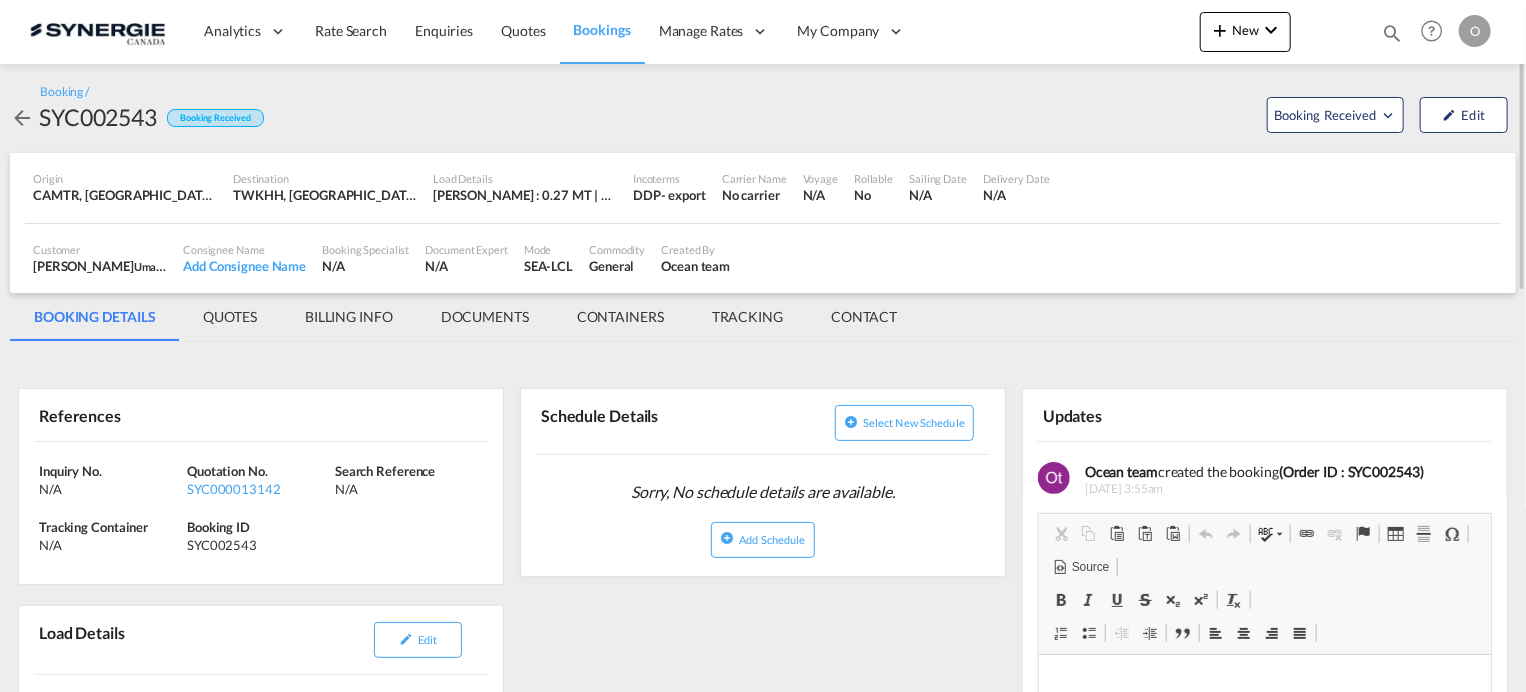 click on "QUOTES" at bounding box center [230, 317] 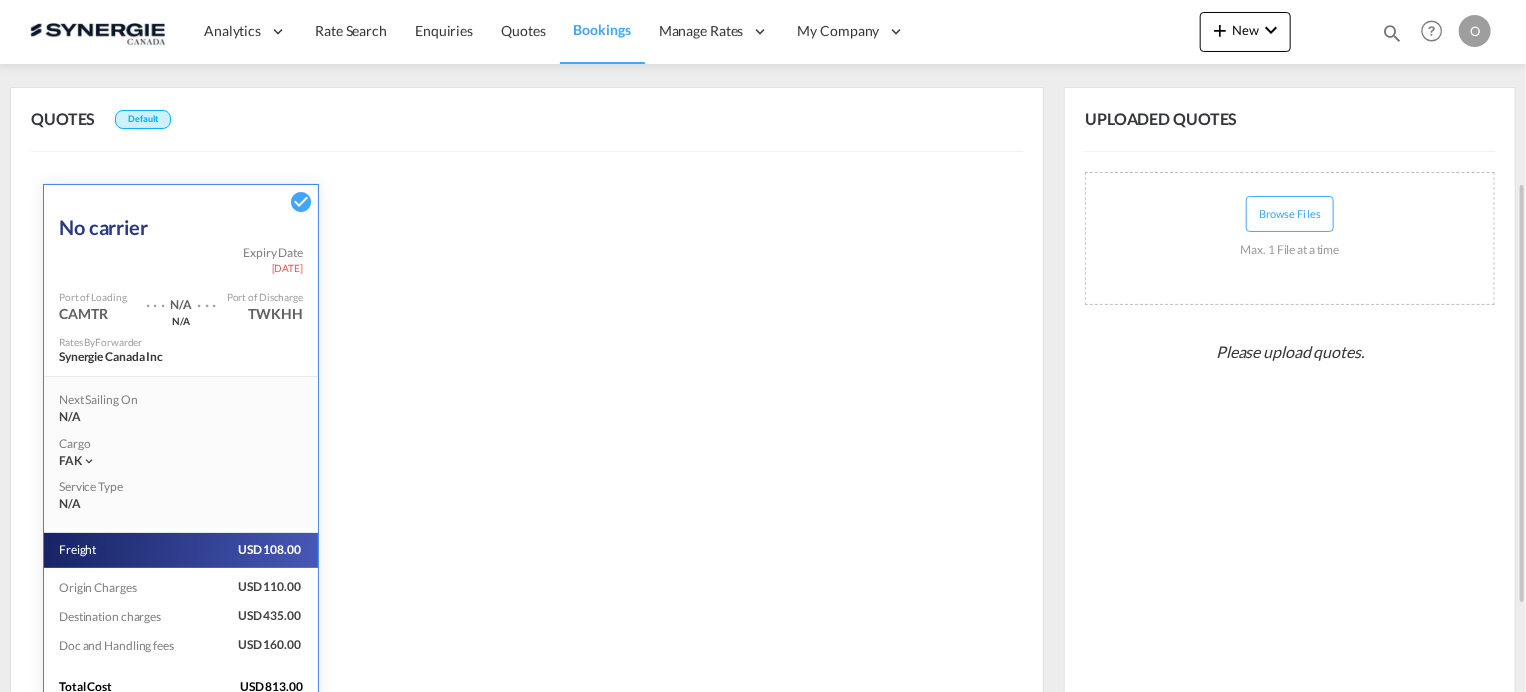 scroll, scrollTop: 440, scrollLeft: 0, axis: vertical 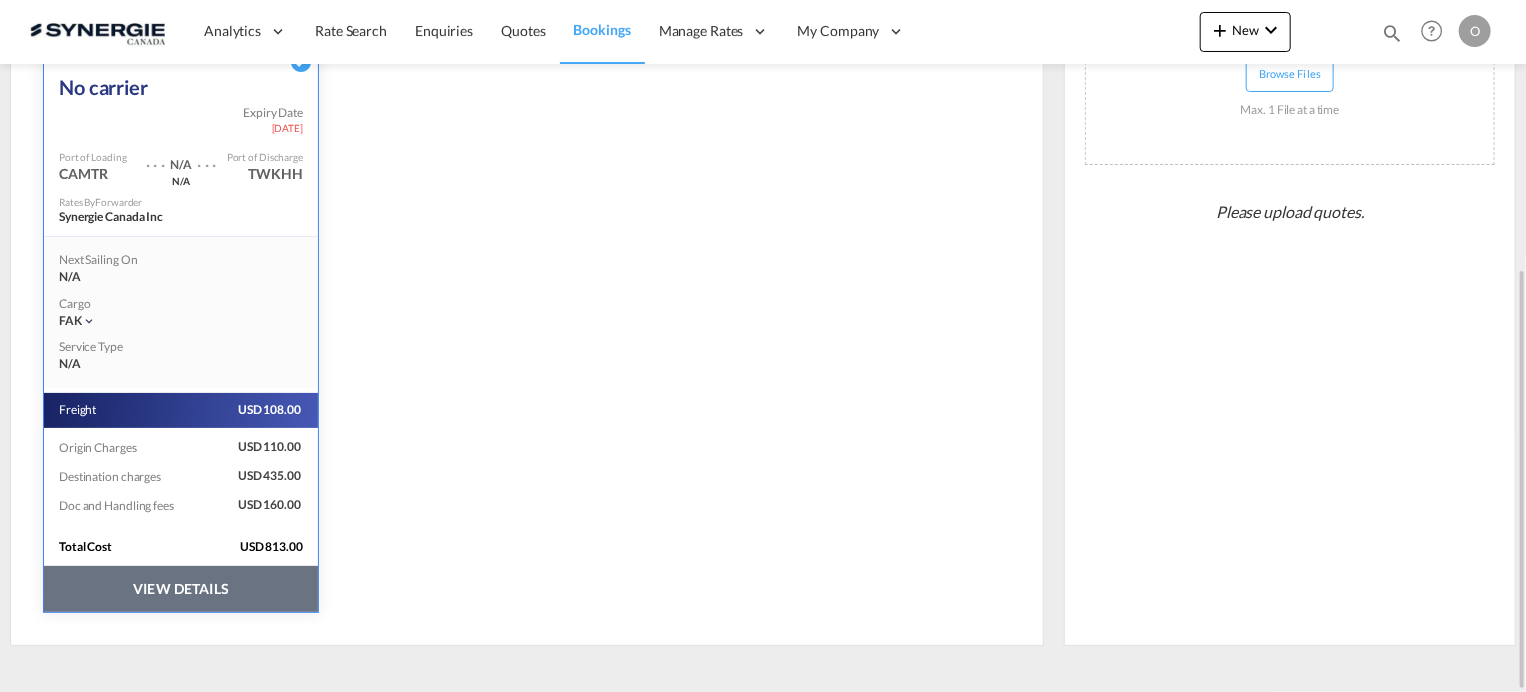 click on "VIEW DETAILS" at bounding box center (181, 589) 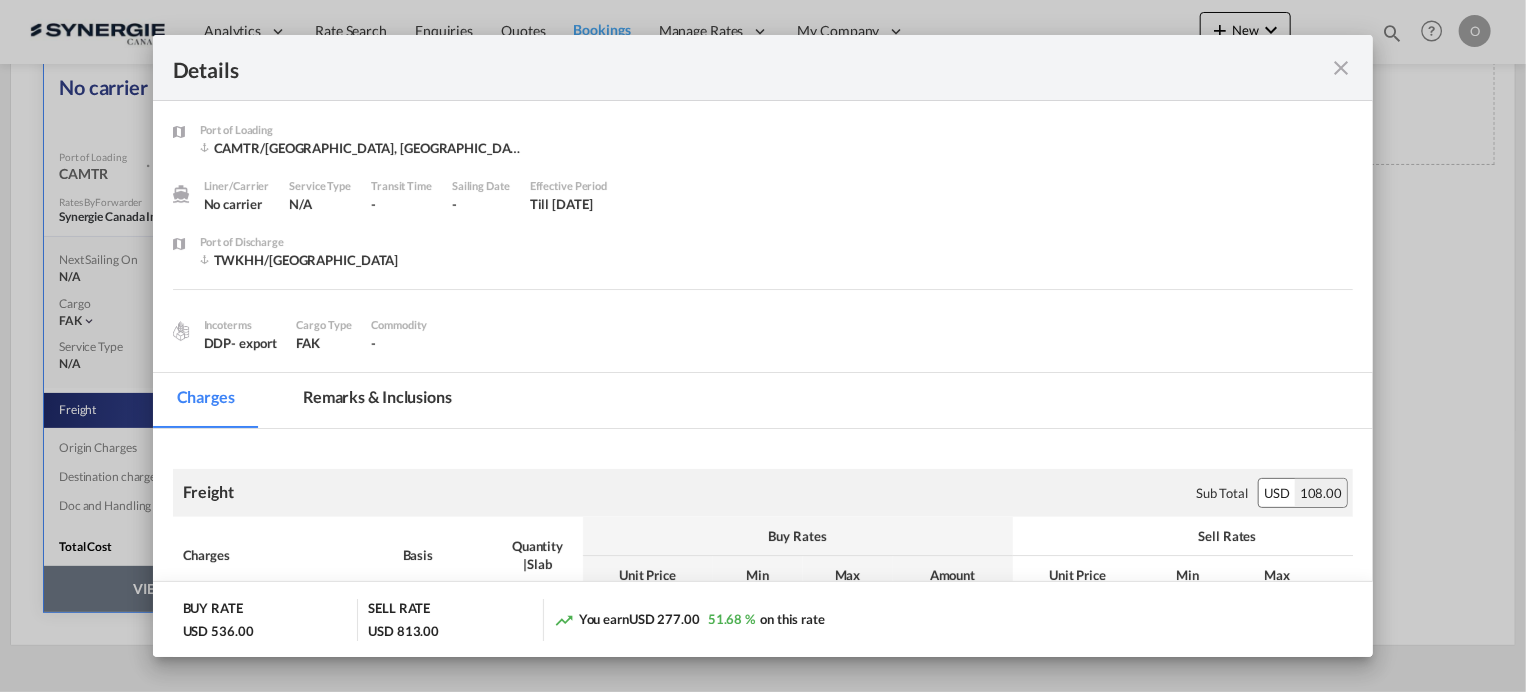 click on "Remarks & Inclusions" at bounding box center [377, 400] 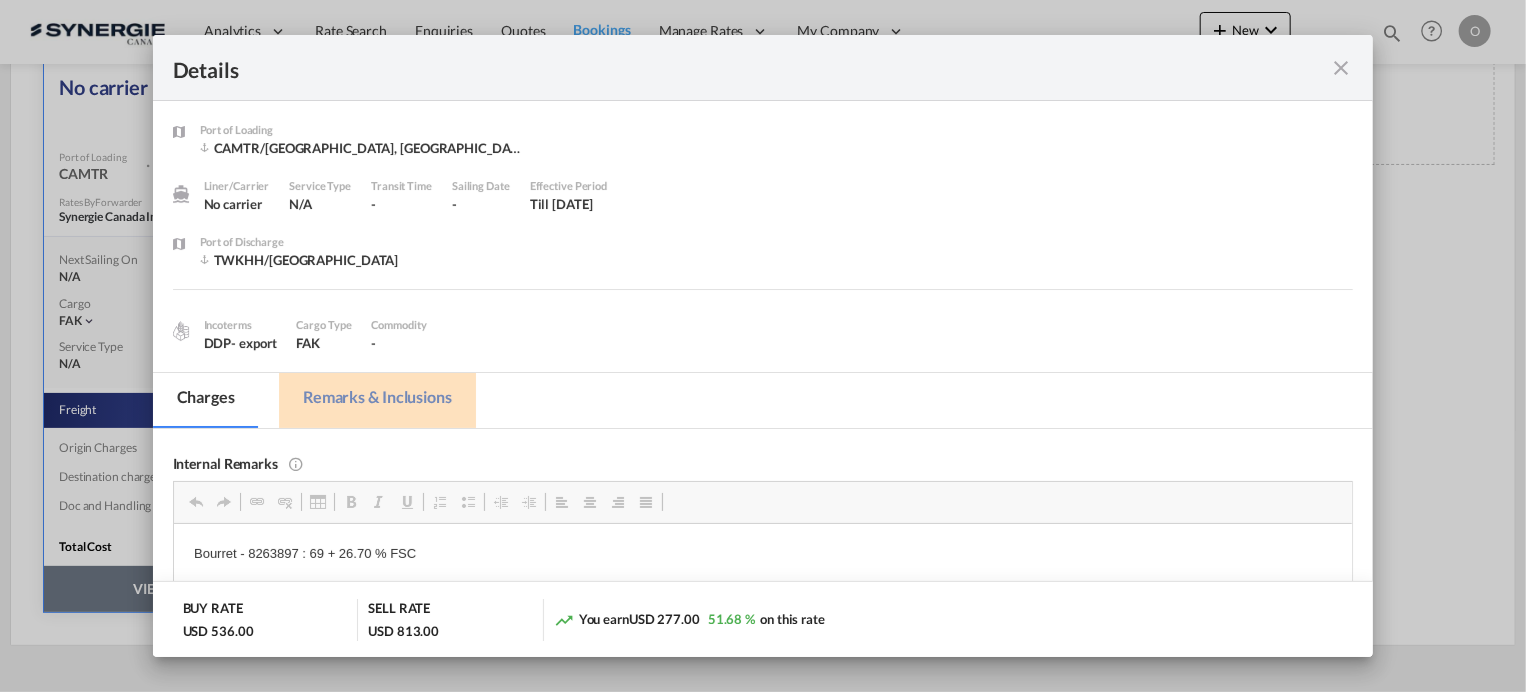 scroll, scrollTop: 0, scrollLeft: 0, axis: both 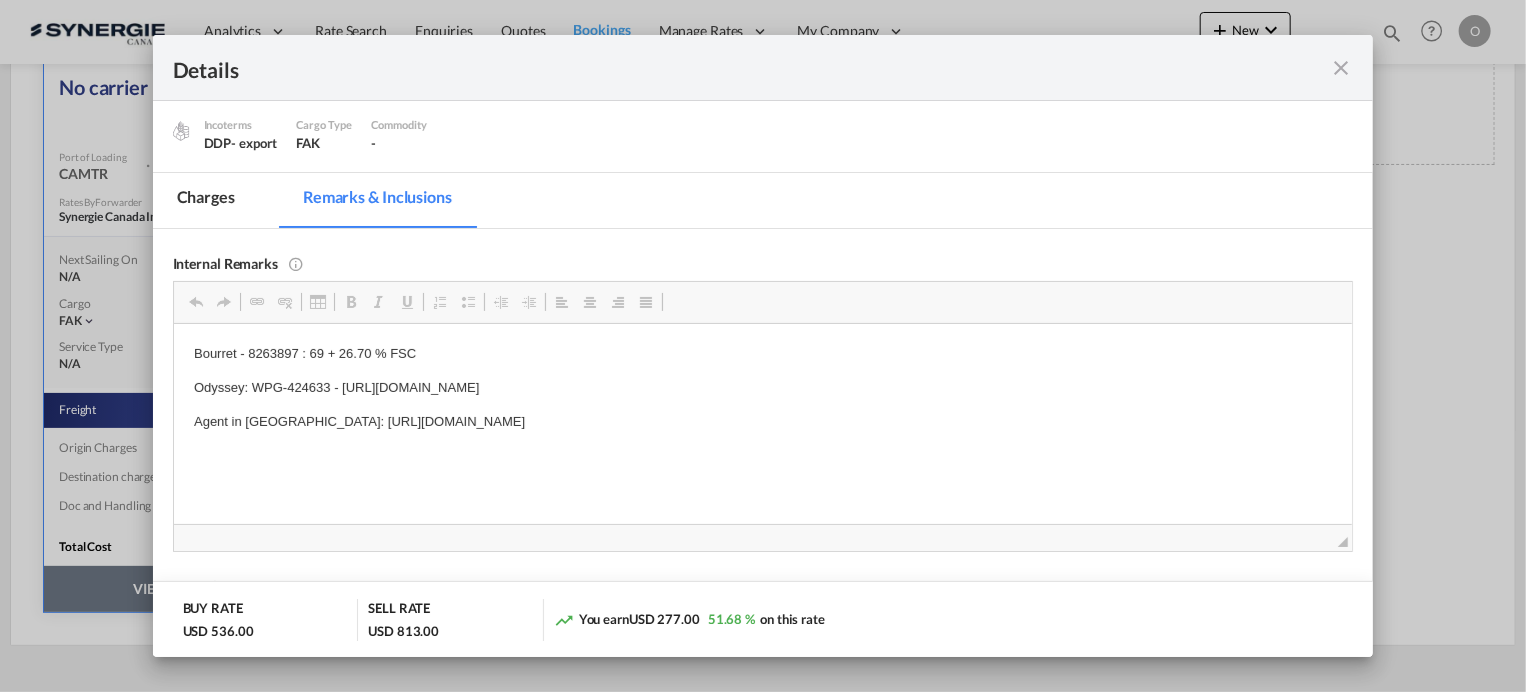 drag, startPoint x: 293, startPoint y: 421, endPoint x: 477, endPoint y: 419, distance: 184.01086 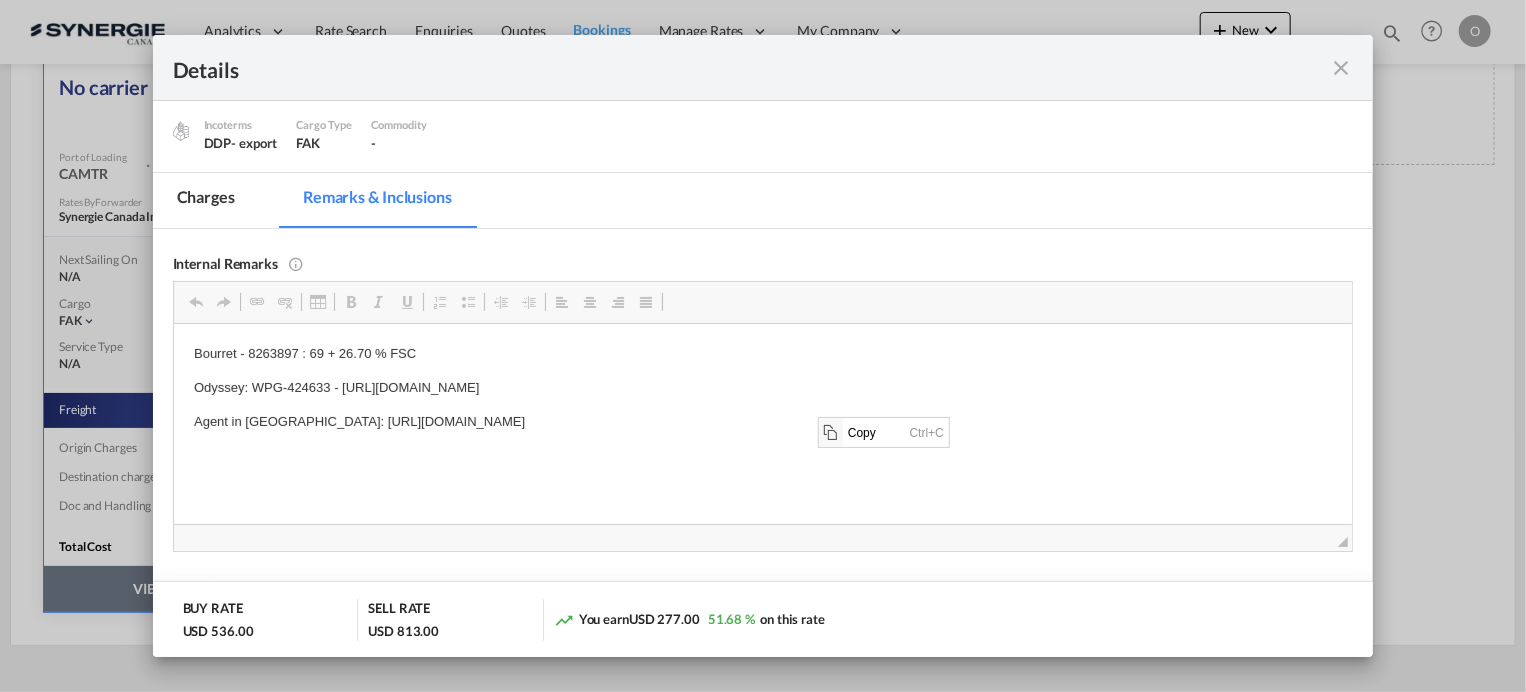 scroll, scrollTop: 0, scrollLeft: 0, axis: both 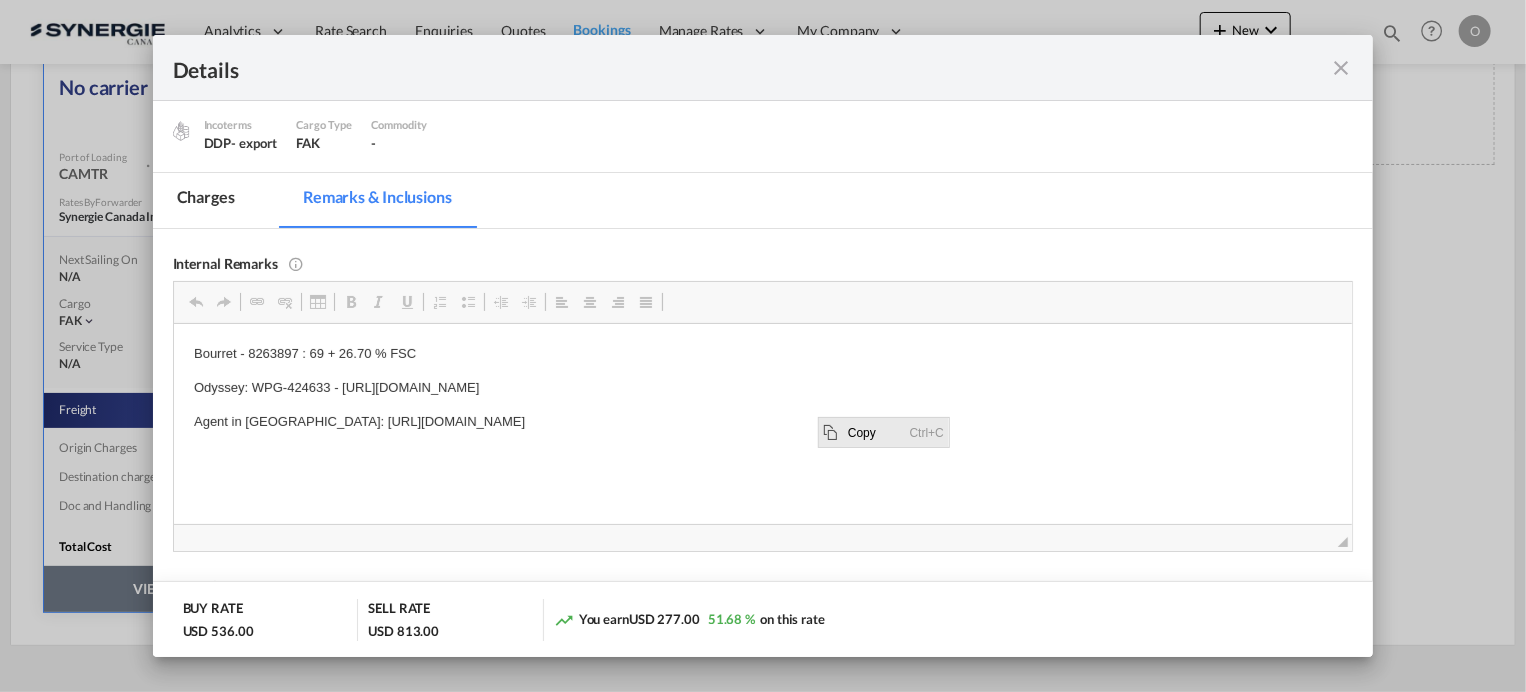 click on "Copy" at bounding box center [874, 431] 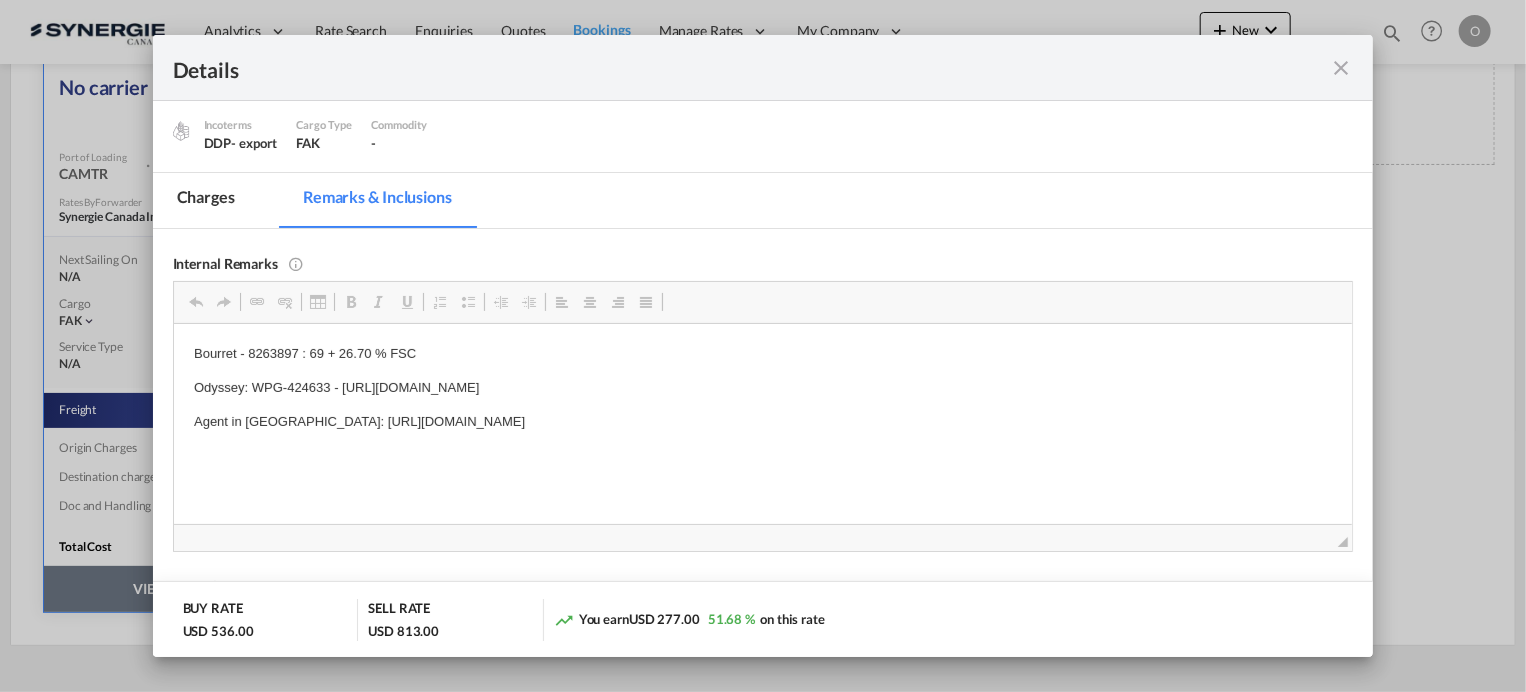 drag, startPoint x: 293, startPoint y: 421, endPoint x: 880, endPoint y: 424, distance: 587.0077 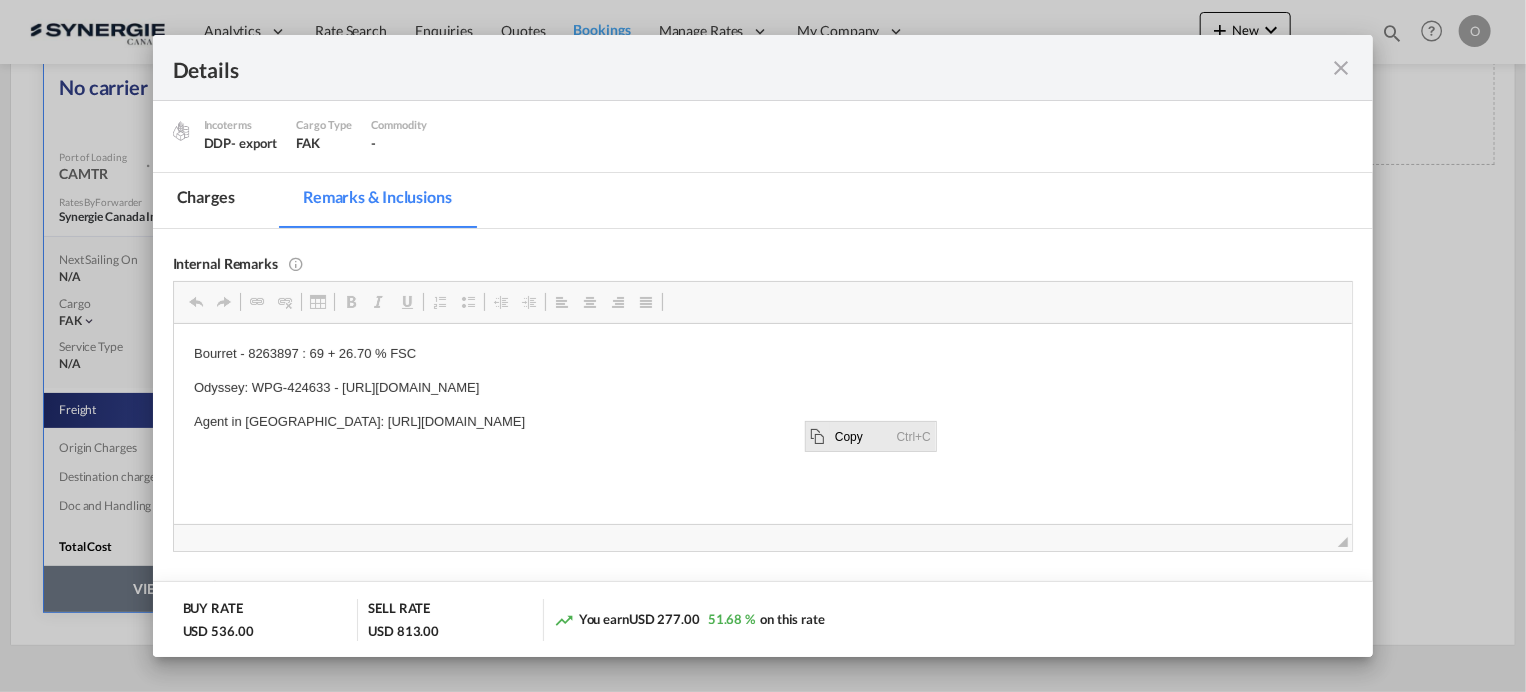 click on "Copy" at bounding box center [861, 435] 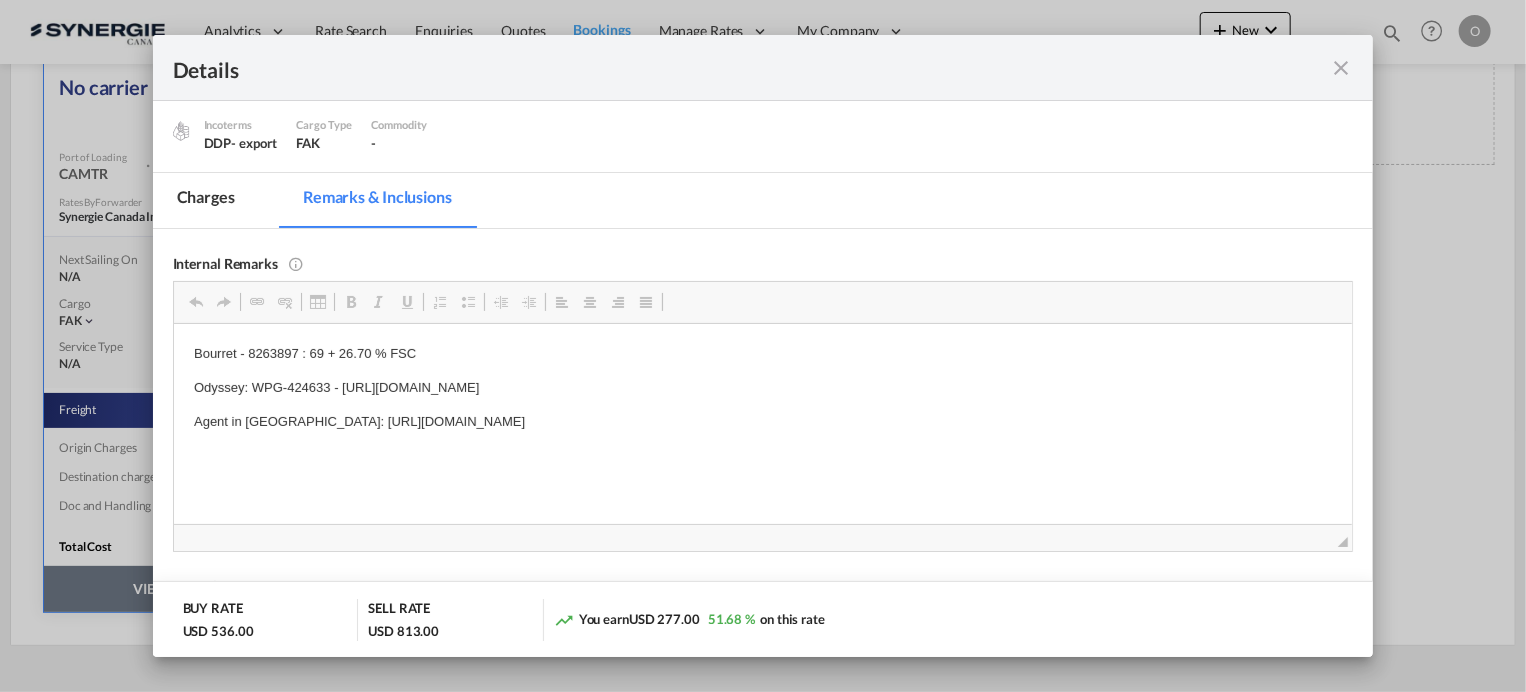 click at bounding box center (1341, 68) 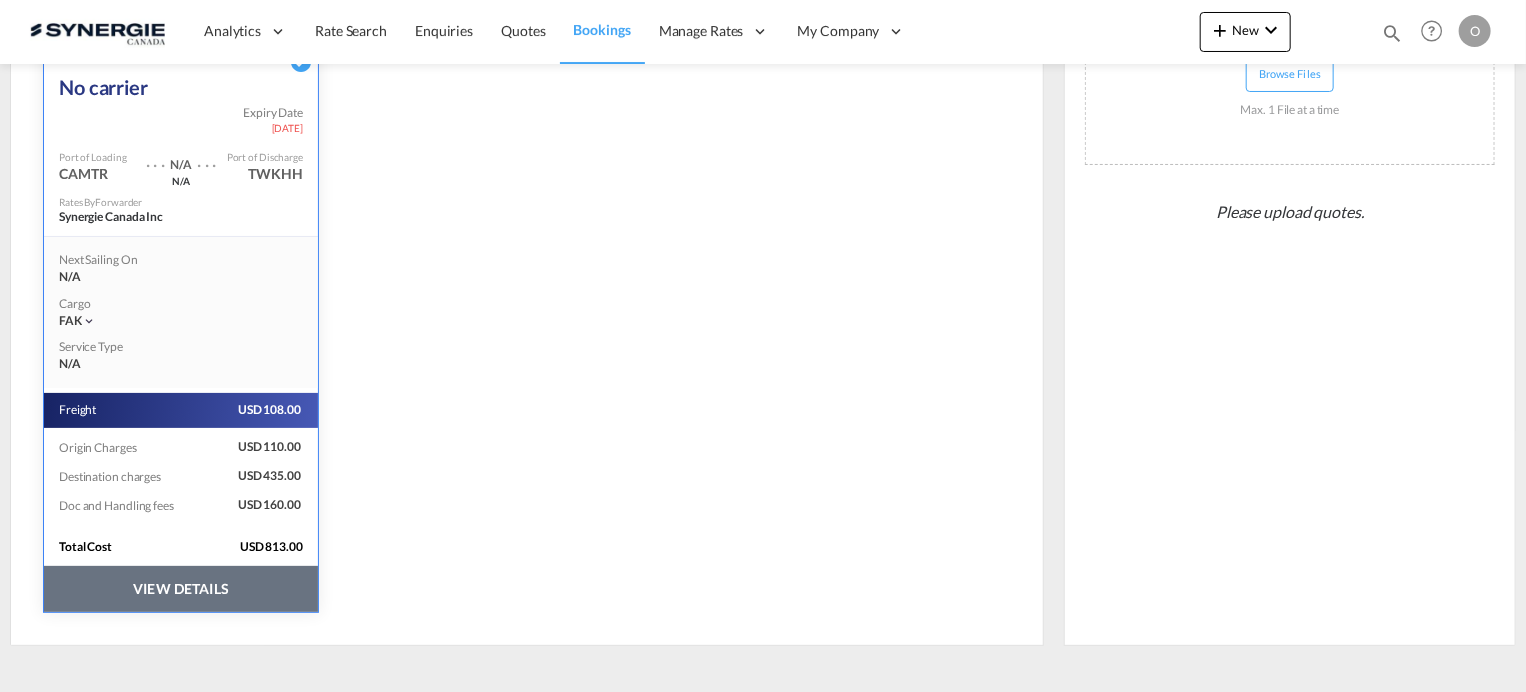 scroll, scrollTop: 92, scrollLeft: 0, axis: vertical 